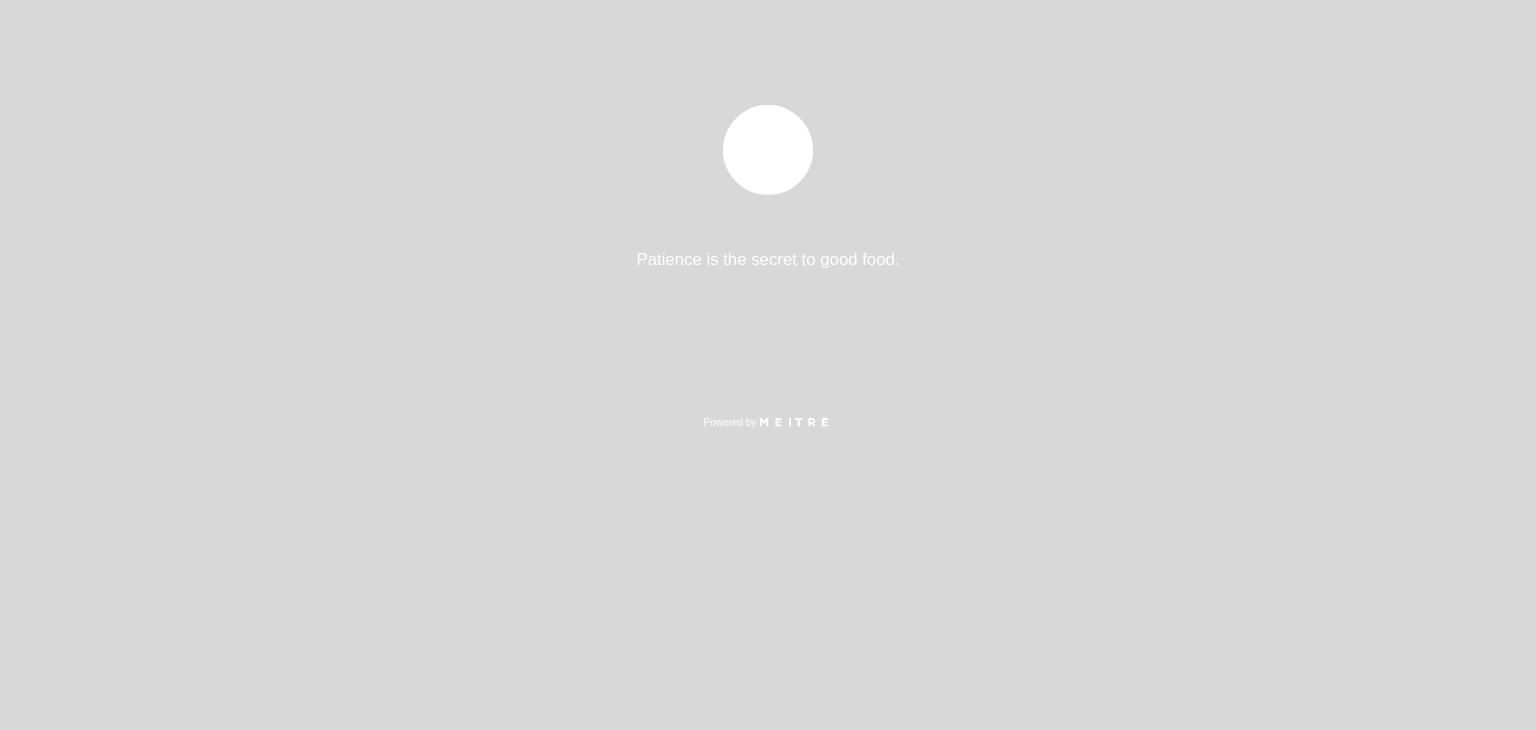 select on "pt" 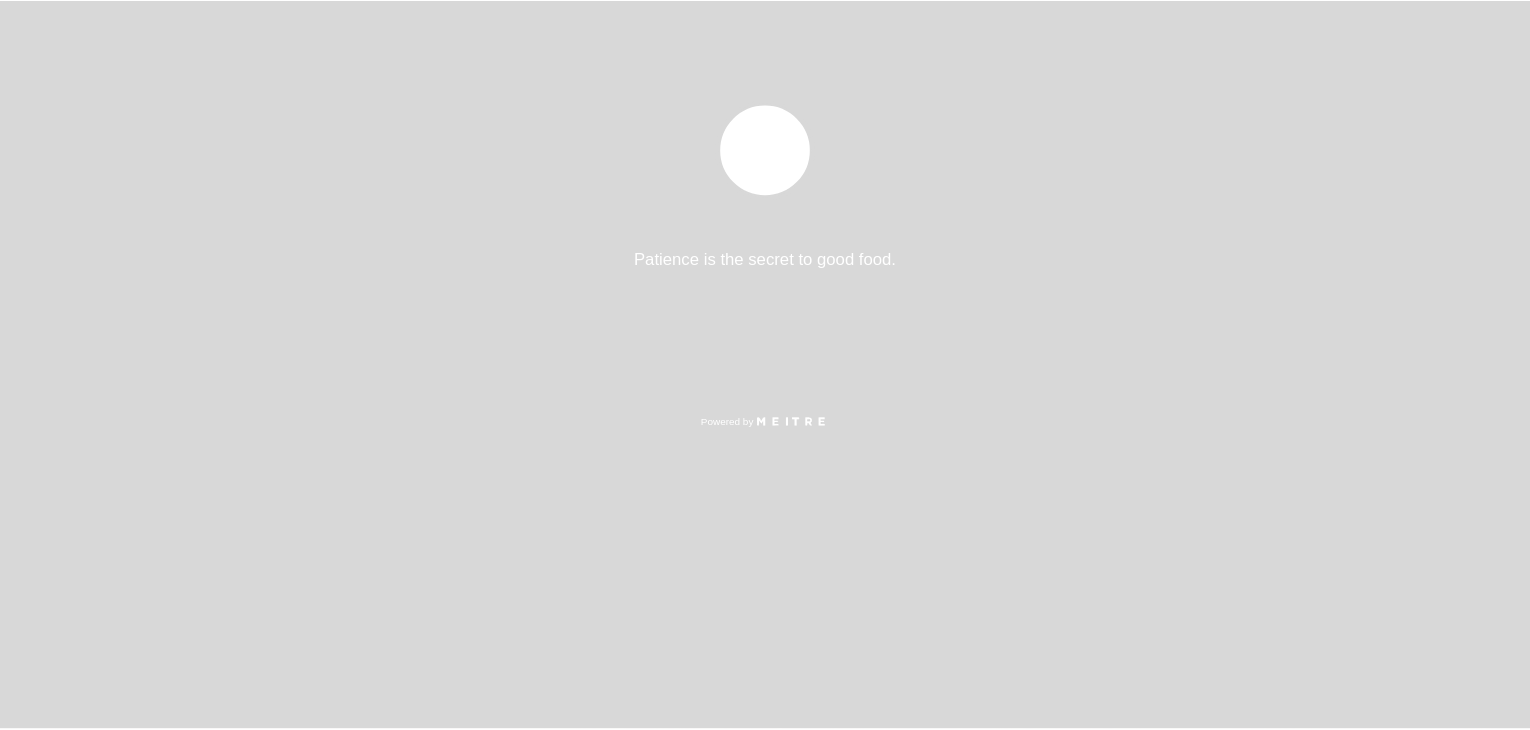 scroll, scrollTop: 0, scrollLeft: 0, axis: both 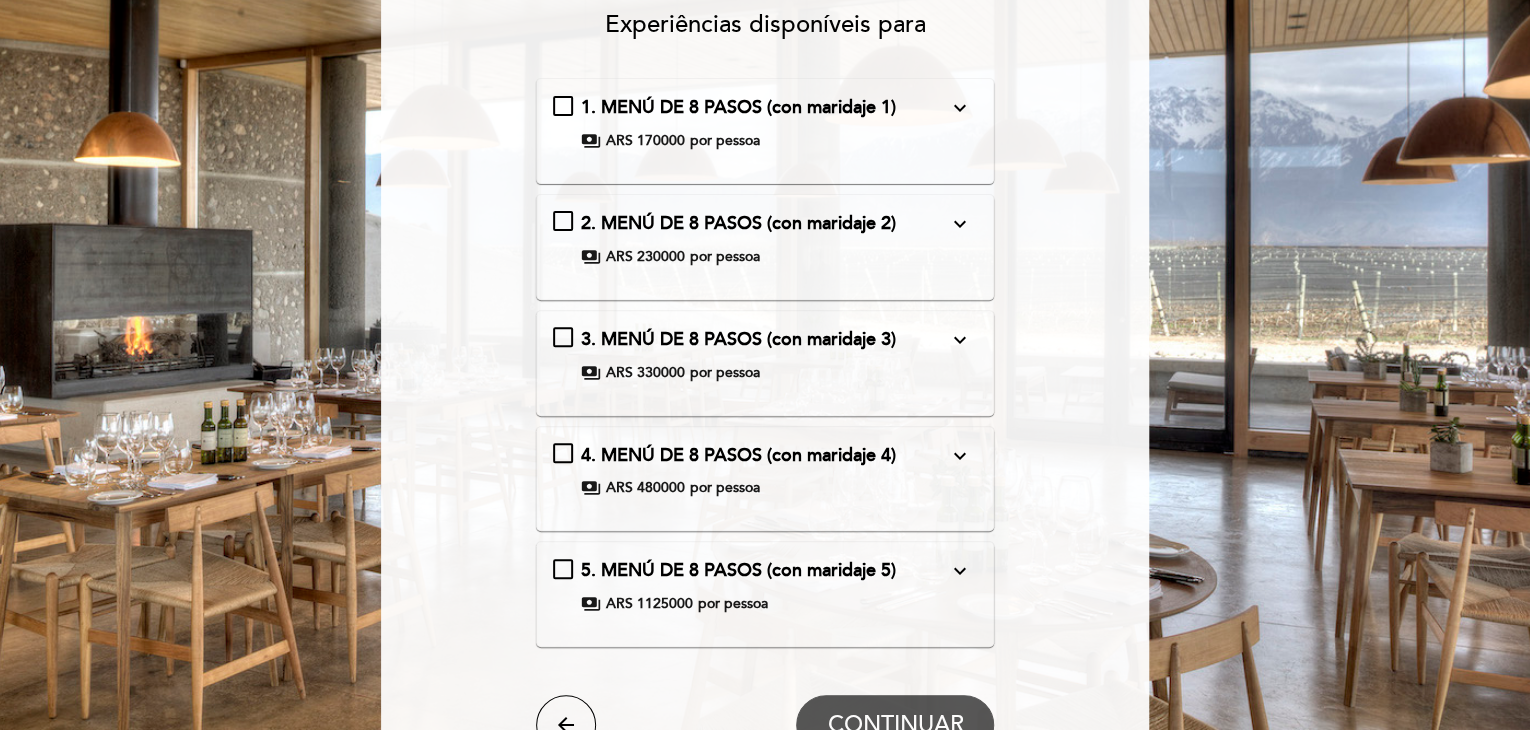 click on "expand_more" at bounding box center (959, 571) 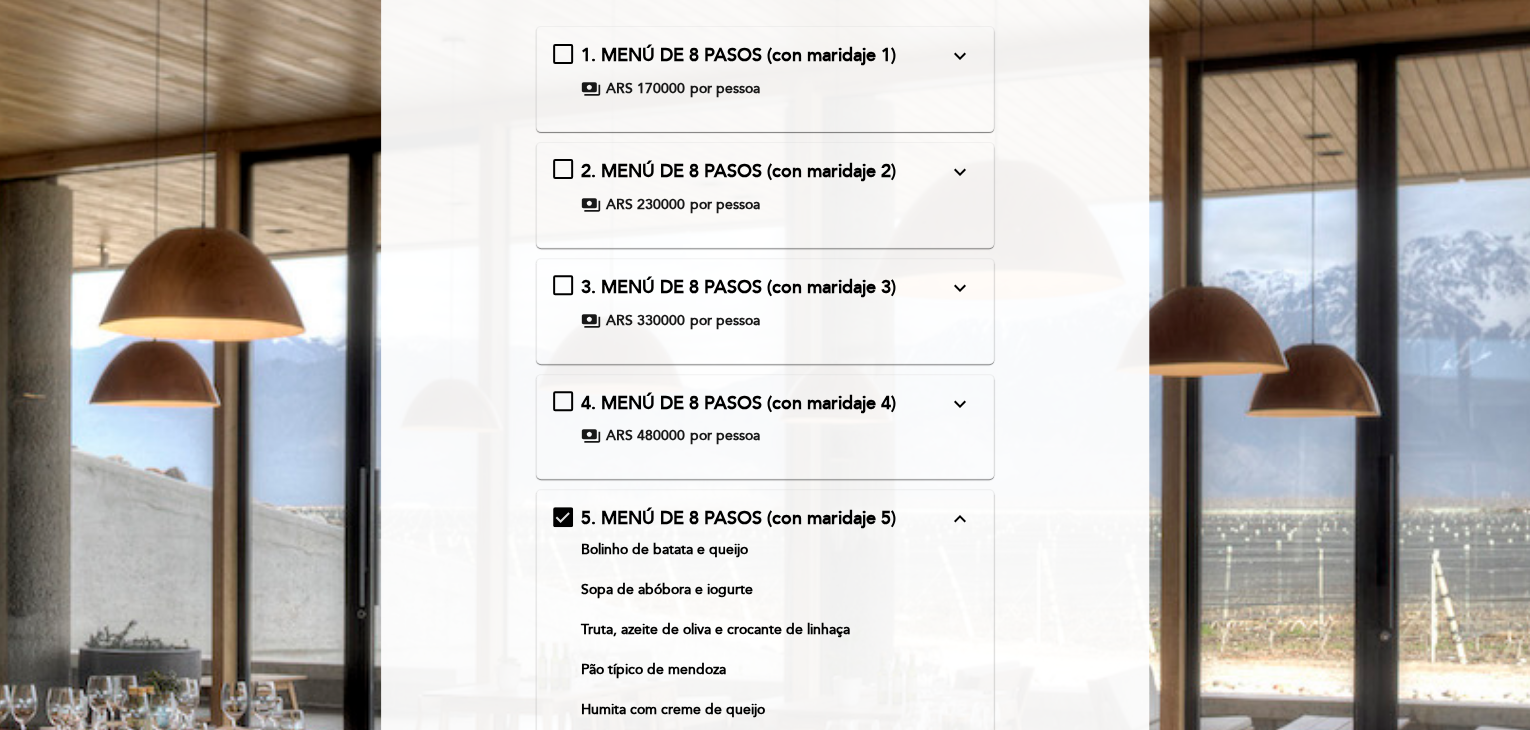 scroll, scrollTop: 232, scrollLeft: 0, axis: vertical 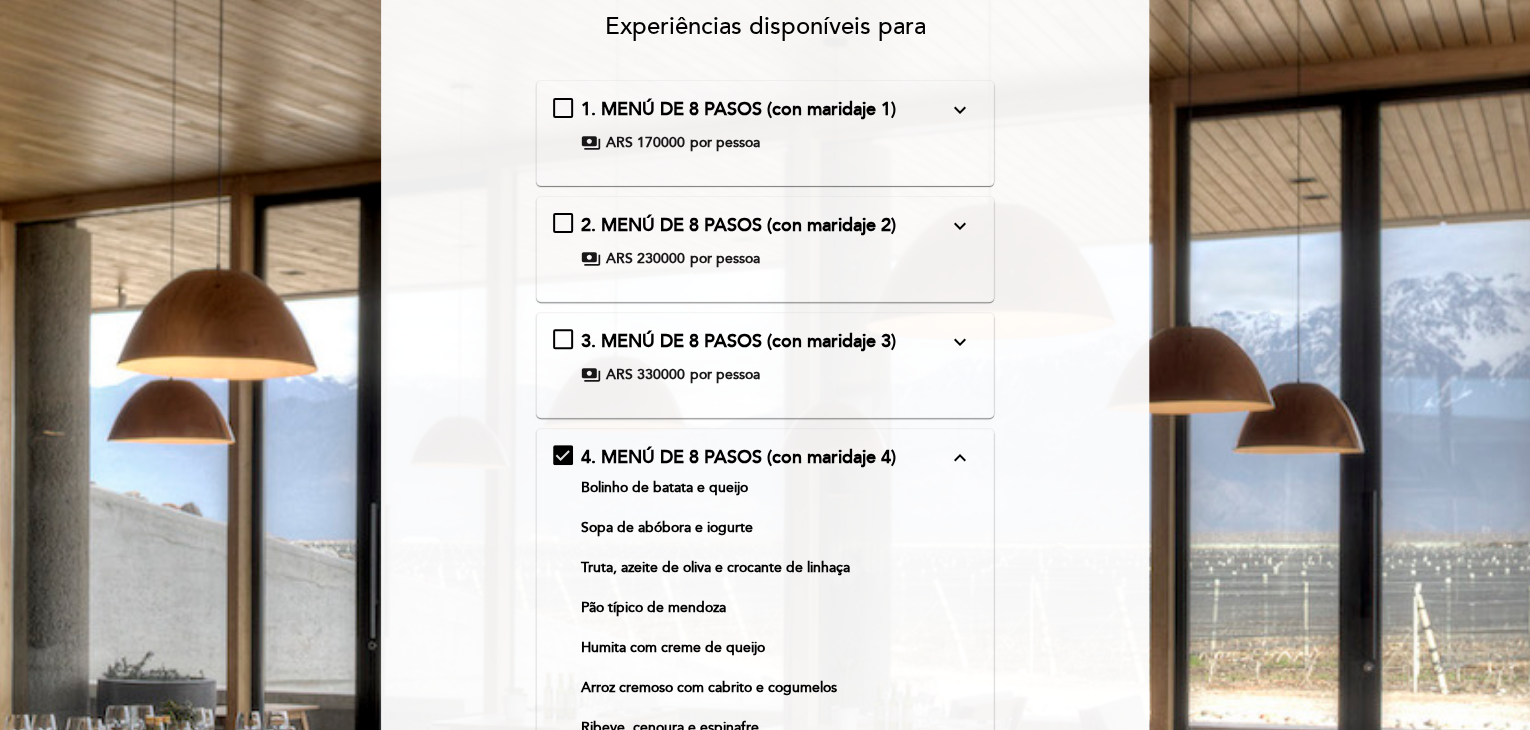 click on "expand_more" at bounding box center (959, 342) 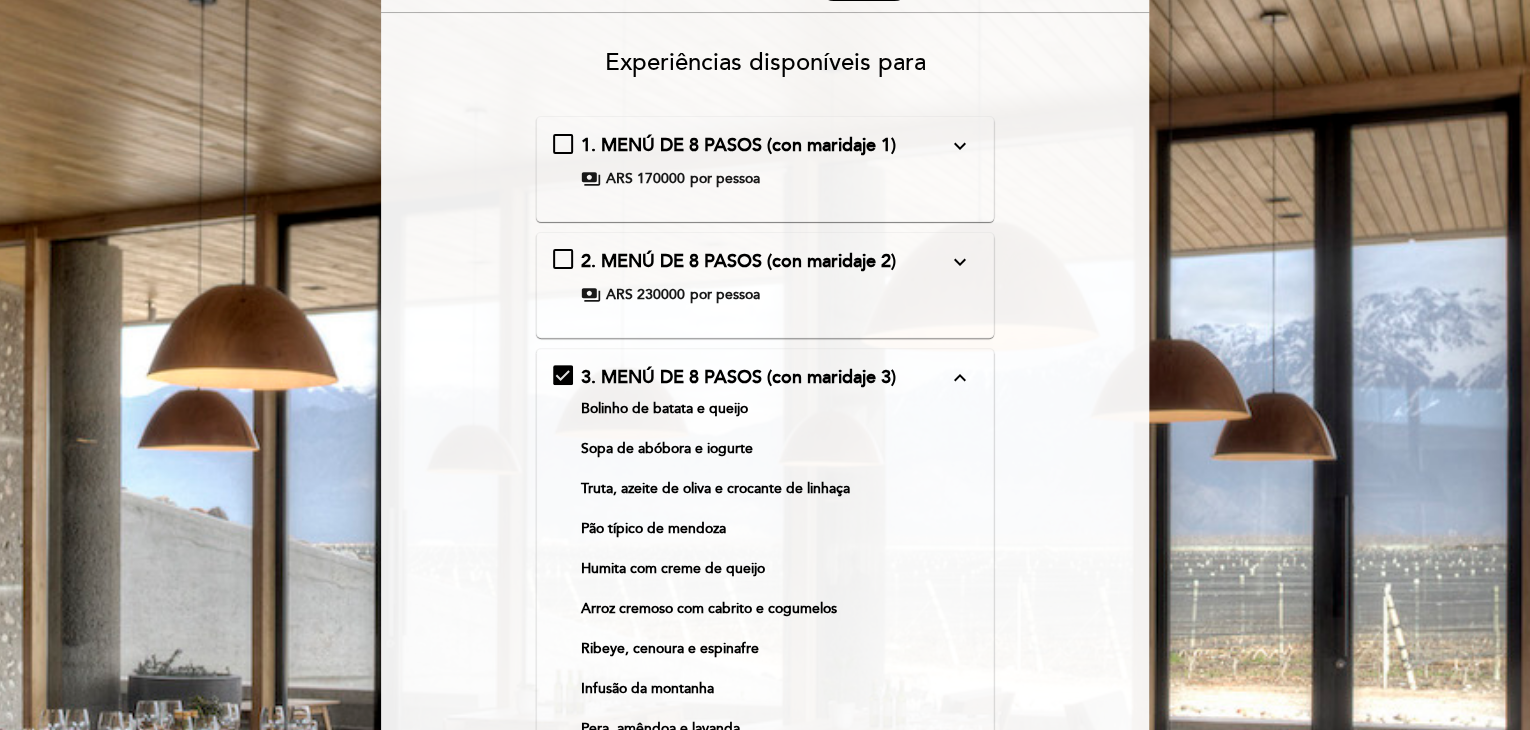 scroll, scrollTop: 155, scrollLeft: 0, axis: vertical 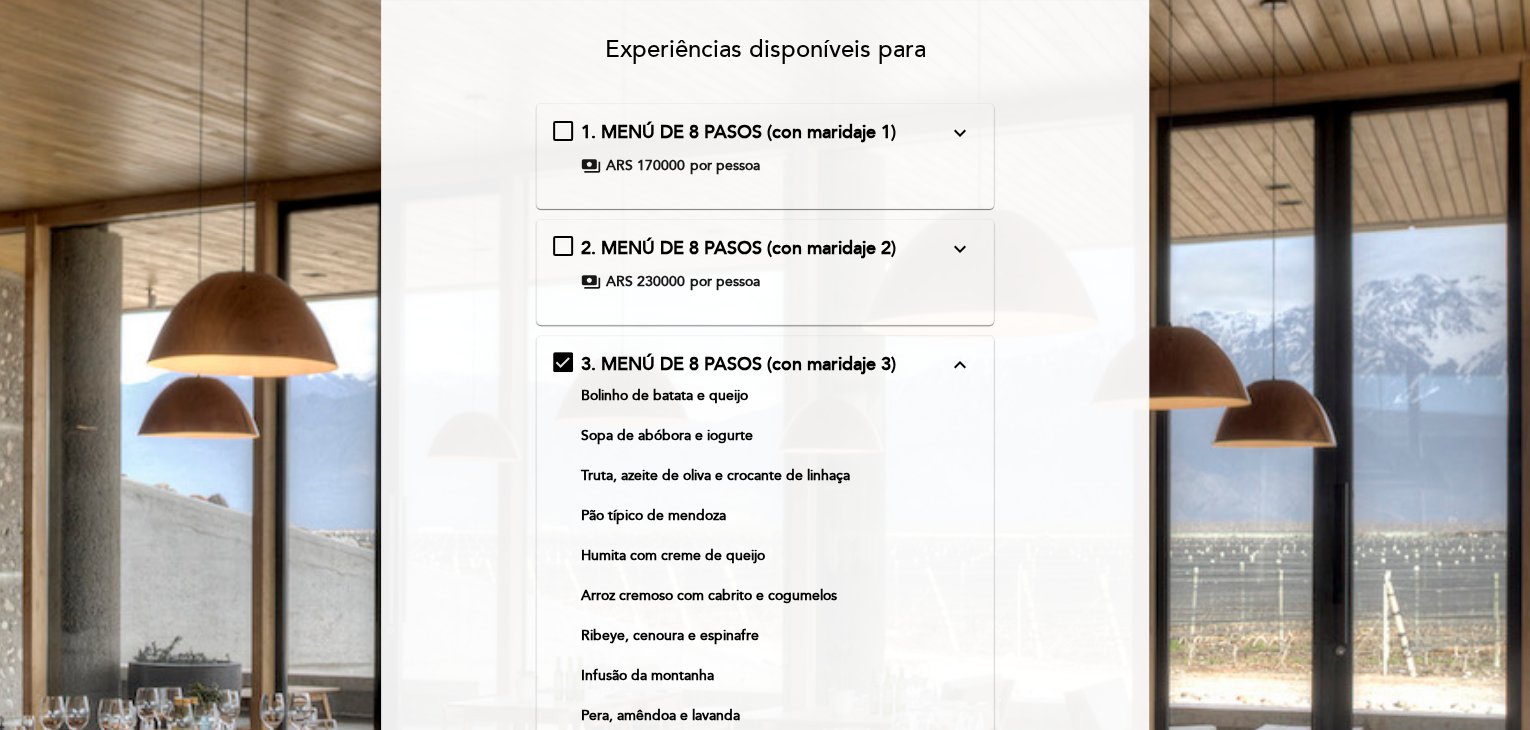 click on "expand_more" at bounding box center (959, 249) 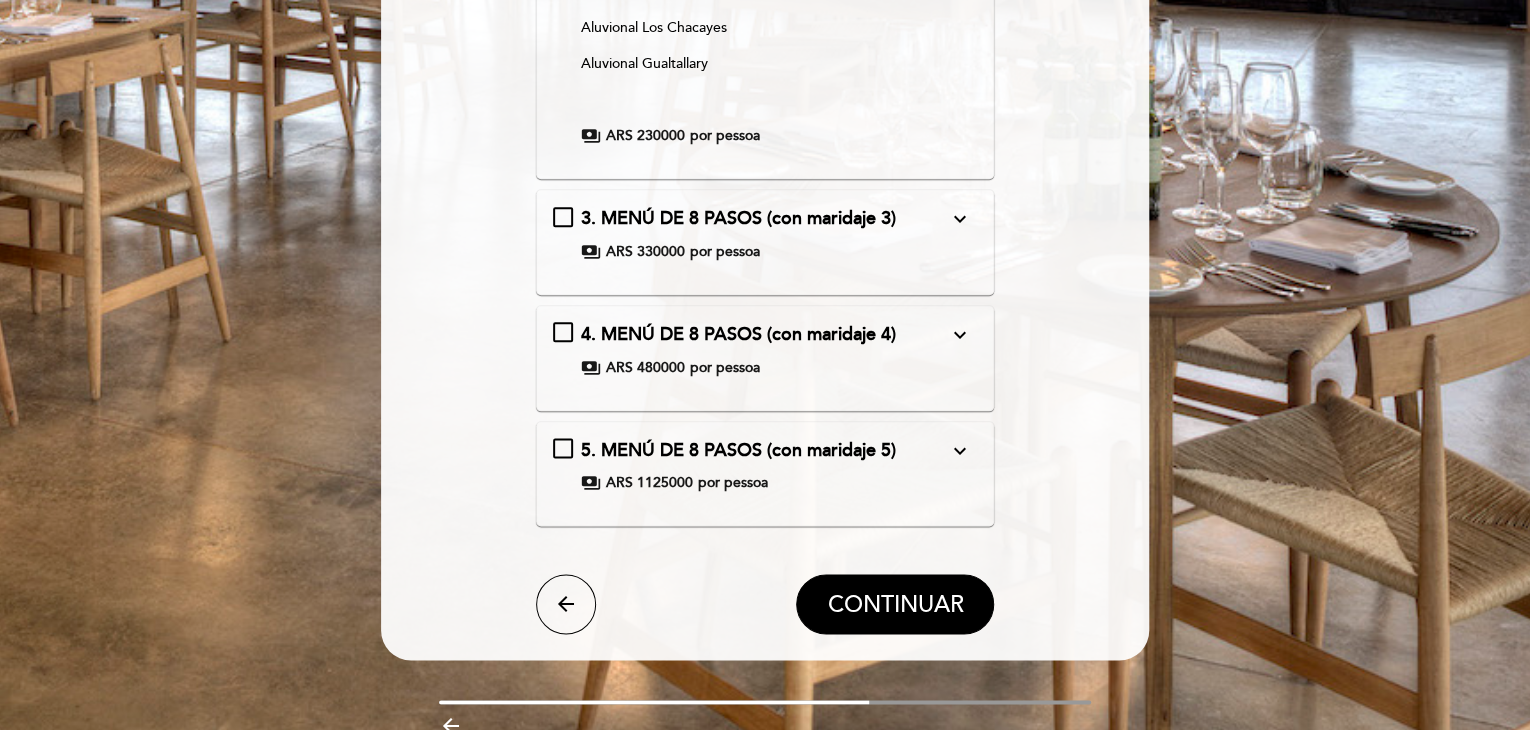 scroll, scrollTop: 991, scrollLeft: 0, axis: vertical 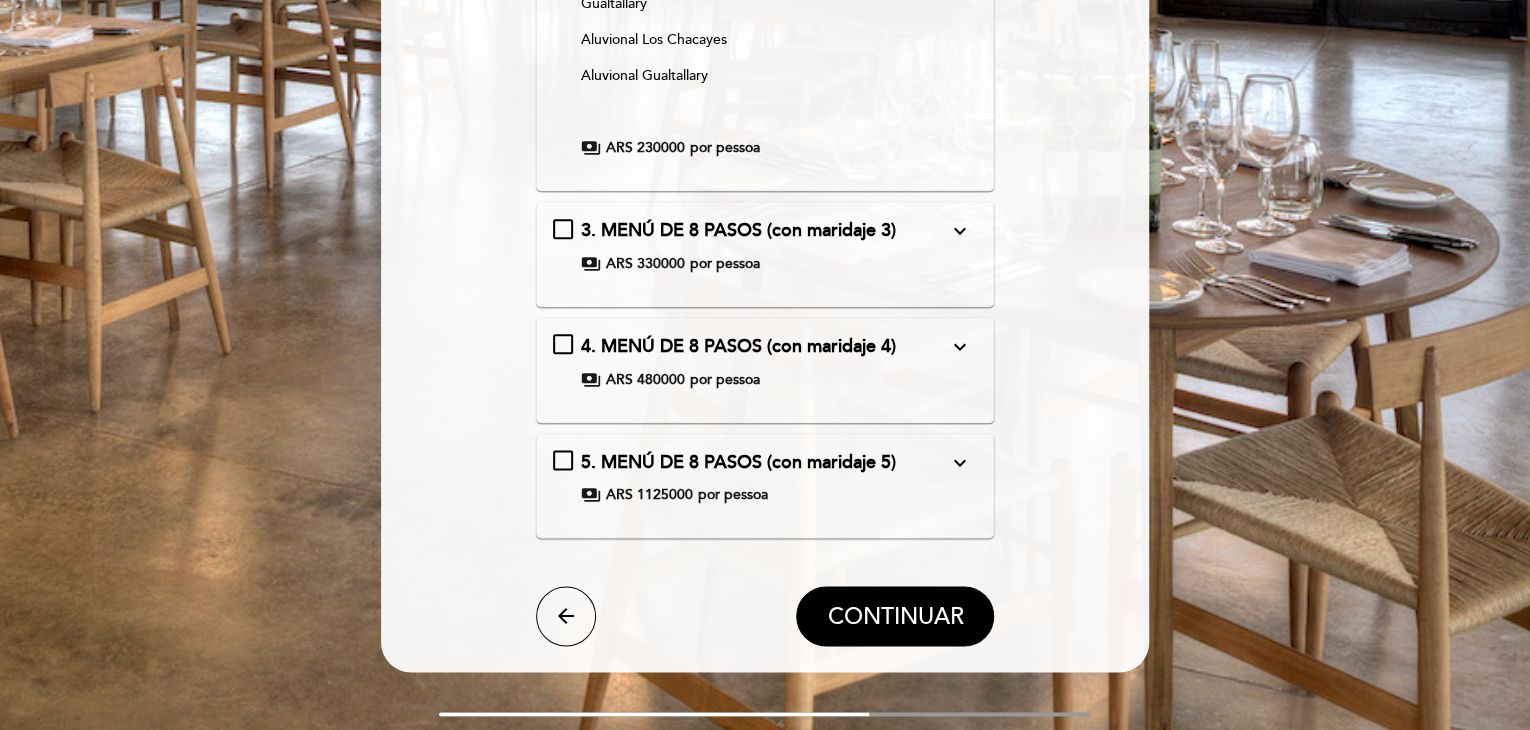 click on "3. MENÚ DE 8 PASOS (con maridaje 3)
expand_more
Bolinho de batata e queijo Sopa de abóbora e iogurte Truta, azeite de oliva e crocante de linhaça Pão típico de mendoza Humita com creme de queijo Arroz cremoso com cabrito e cogumelos Ribeye, cenoura e espinafre Infusão da montanha Pera, amêndoa e lavanda Mazamorra, laranja e chocolate branco Maridaje 3
Blanc de Blancs
Fósil
Viticultor Valle de Uco
Finca Piedra Infinita
Finca Las Cerrilladas
Solería
payments
ARS [PRICE]
por pessoa" at bounding box center [765, 246] 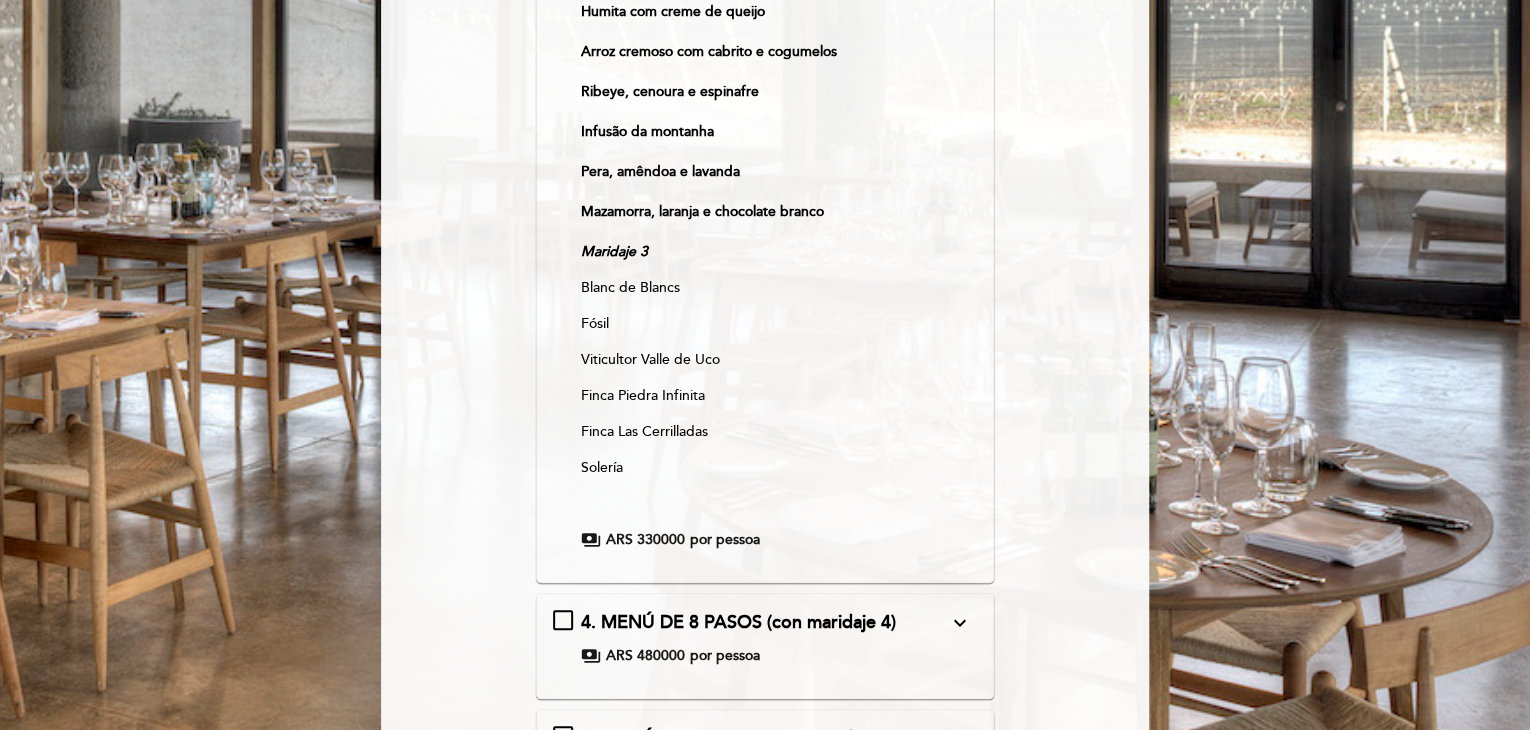 scroll, scrollTop: 691, scrollLeft: 0, axis: vertical 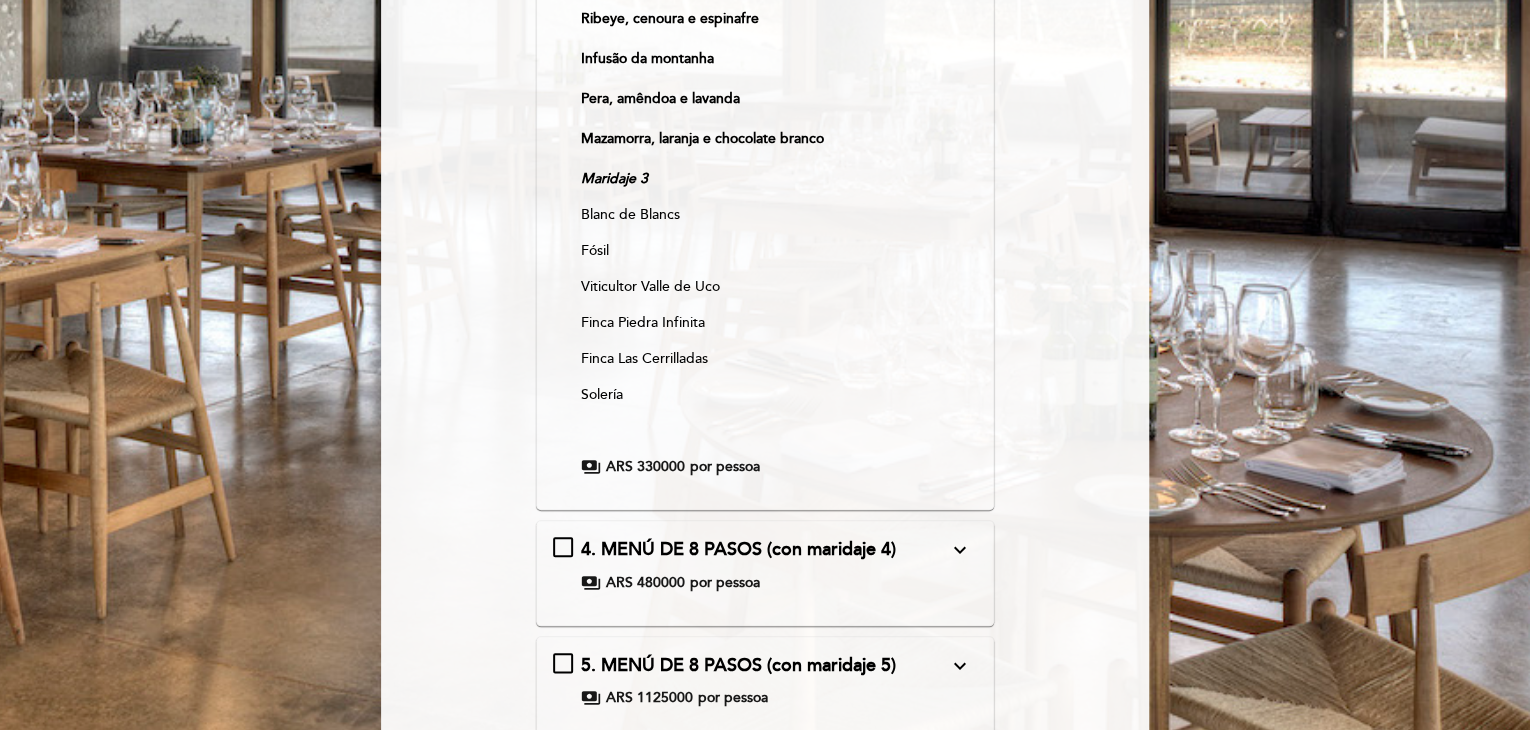 click on "por pessoa" at bounding box center [725, 467] 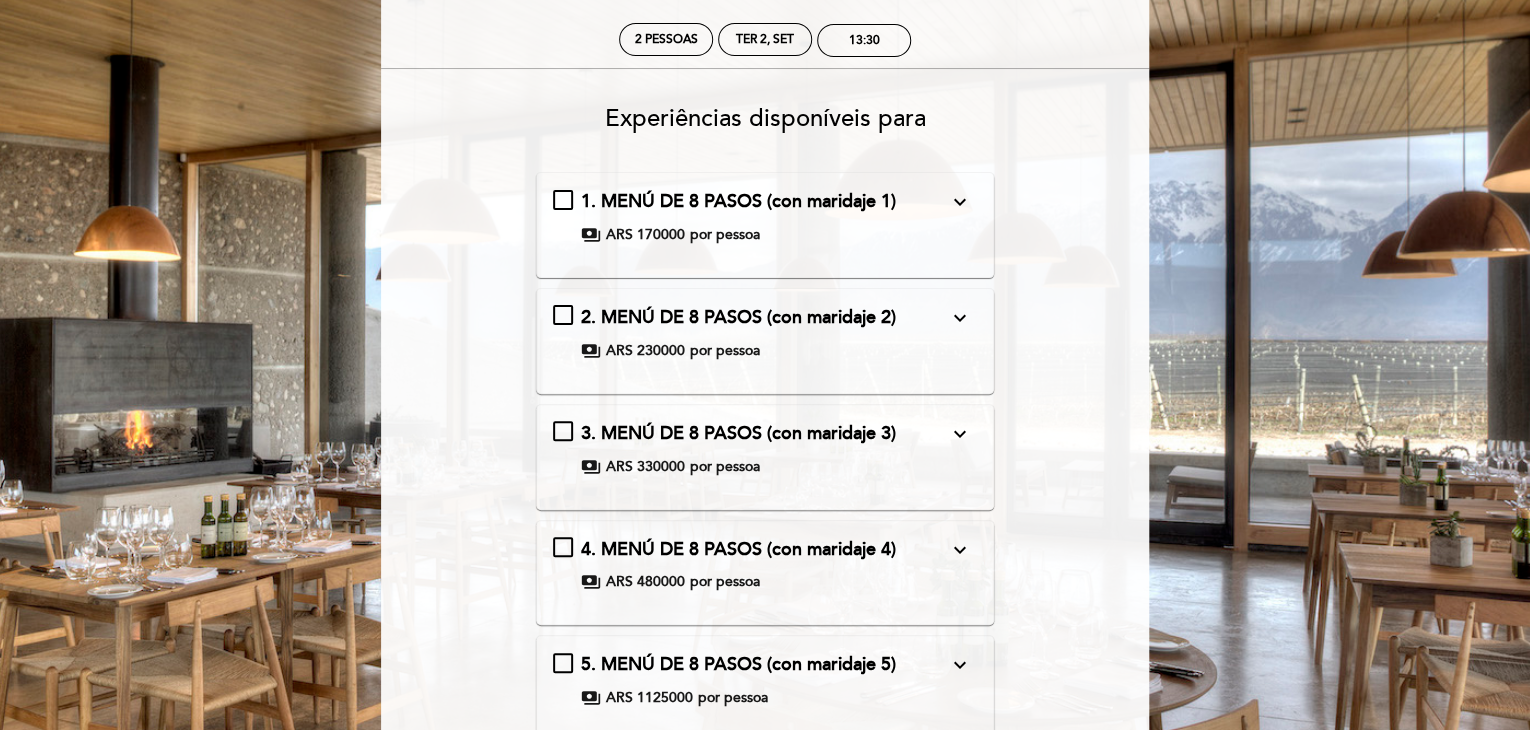 click on "por pessoa" at bounding box center (725, 467) 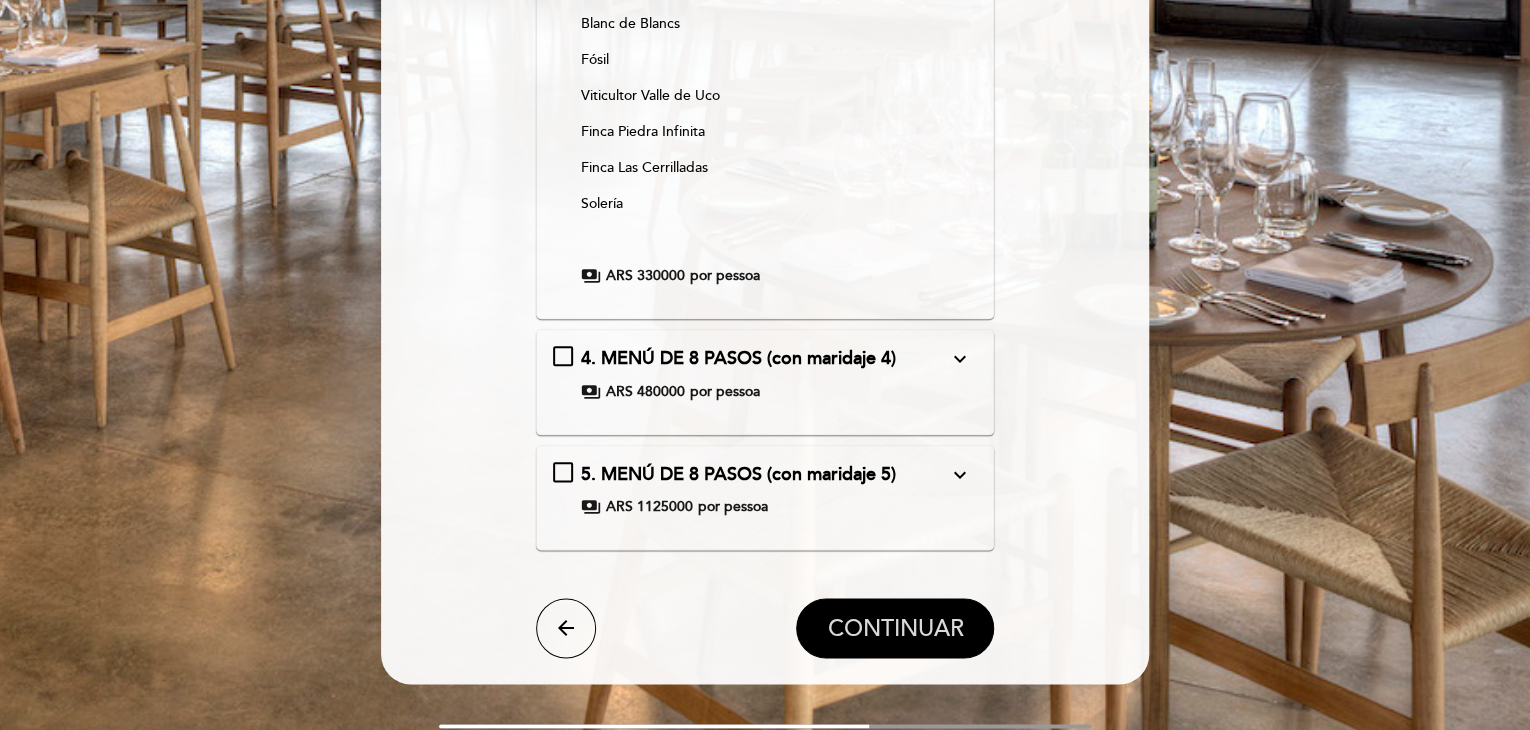 scroll, scrollTop: 1079, scrollLeft: 0, axis: vertical 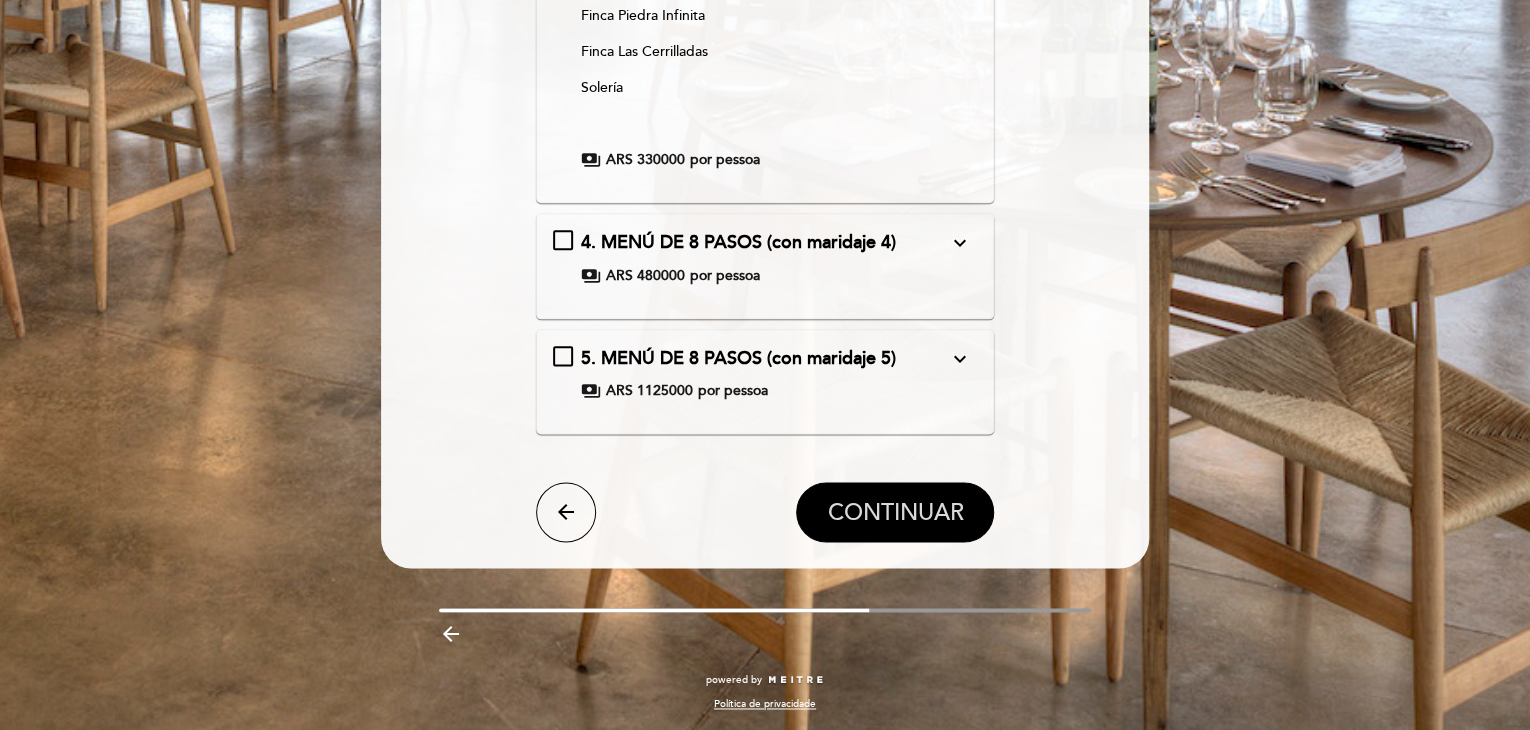 click on "CONTINUAR" at bounding box center (895, 512) 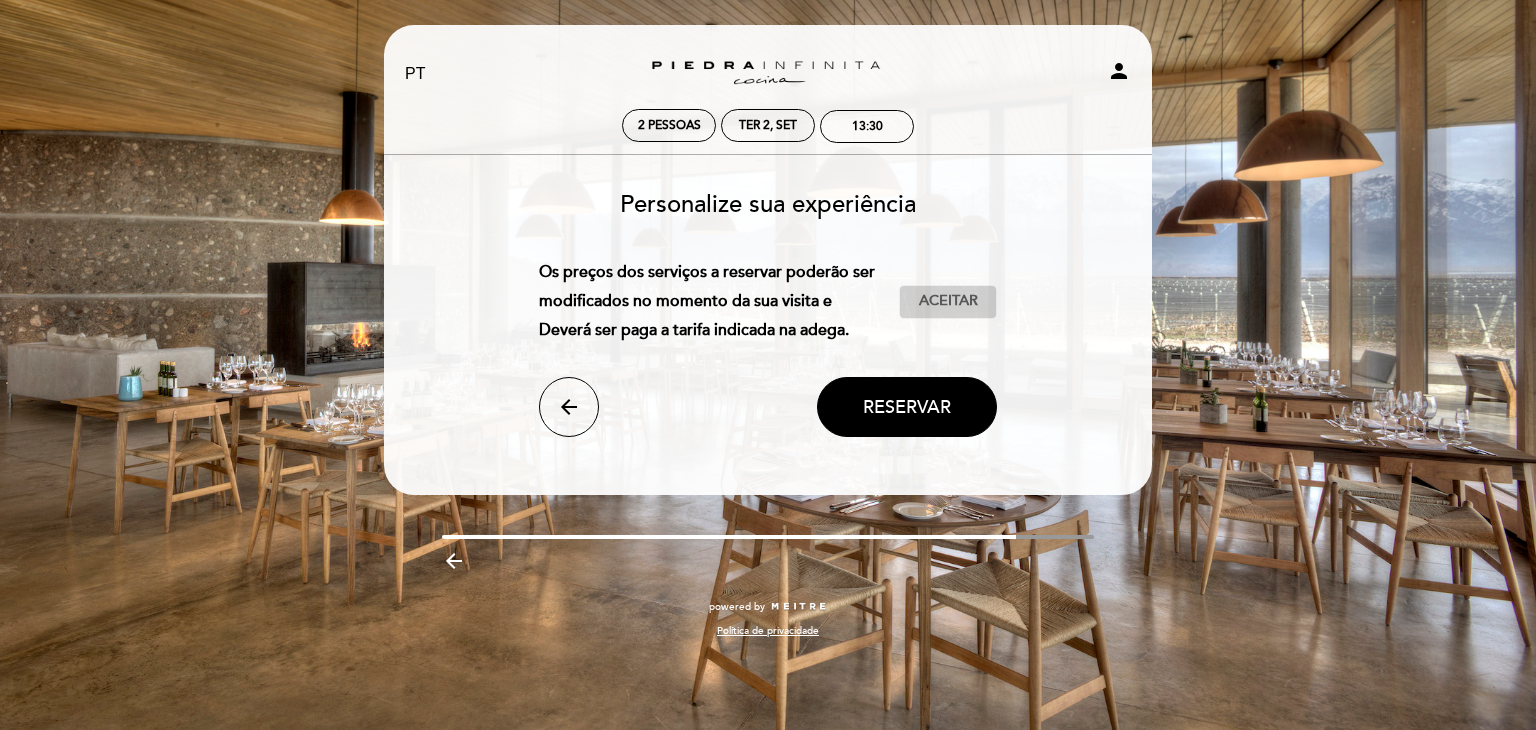 click on "Aceitar" at bounding box center (948, 301) 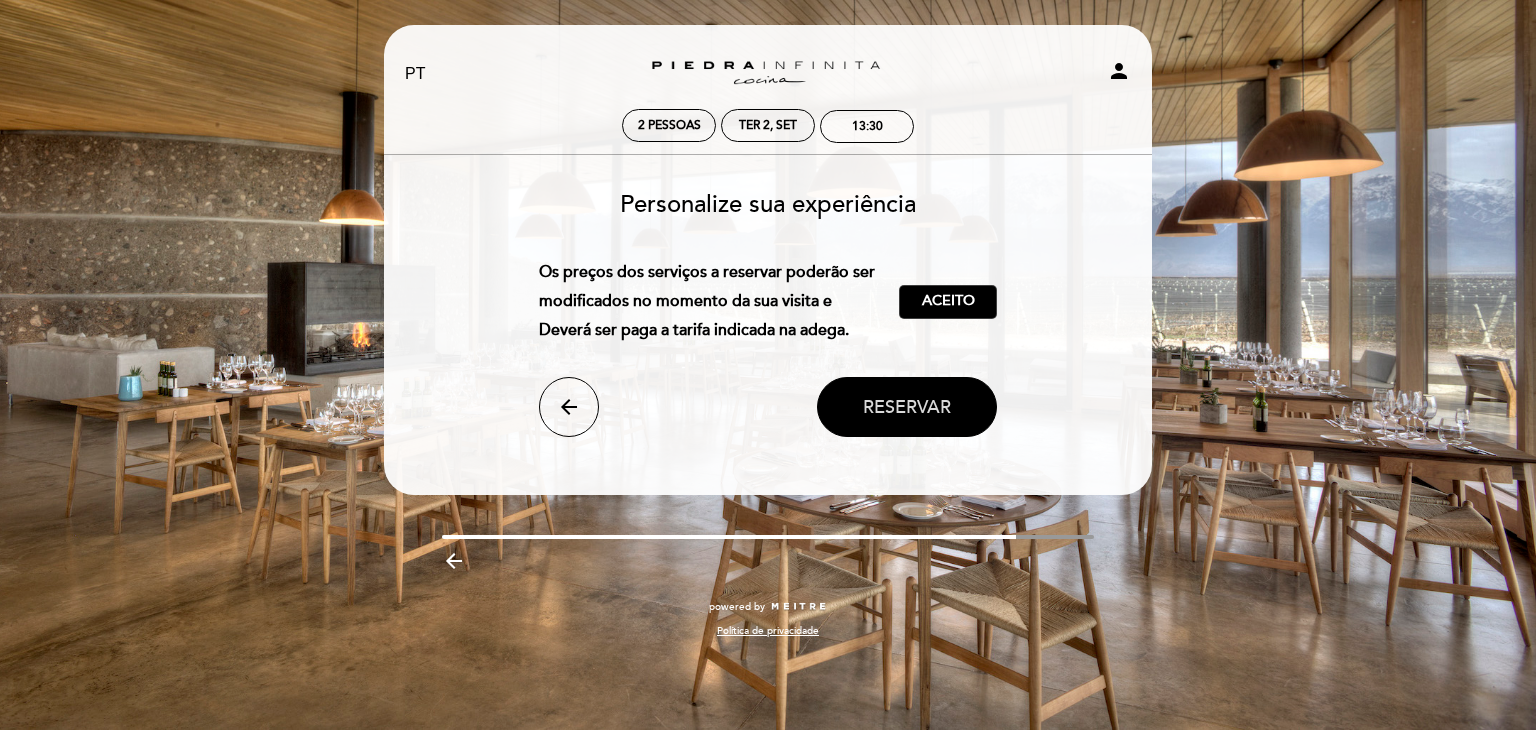 click on "Reservar" at bounding box center [907, 407] 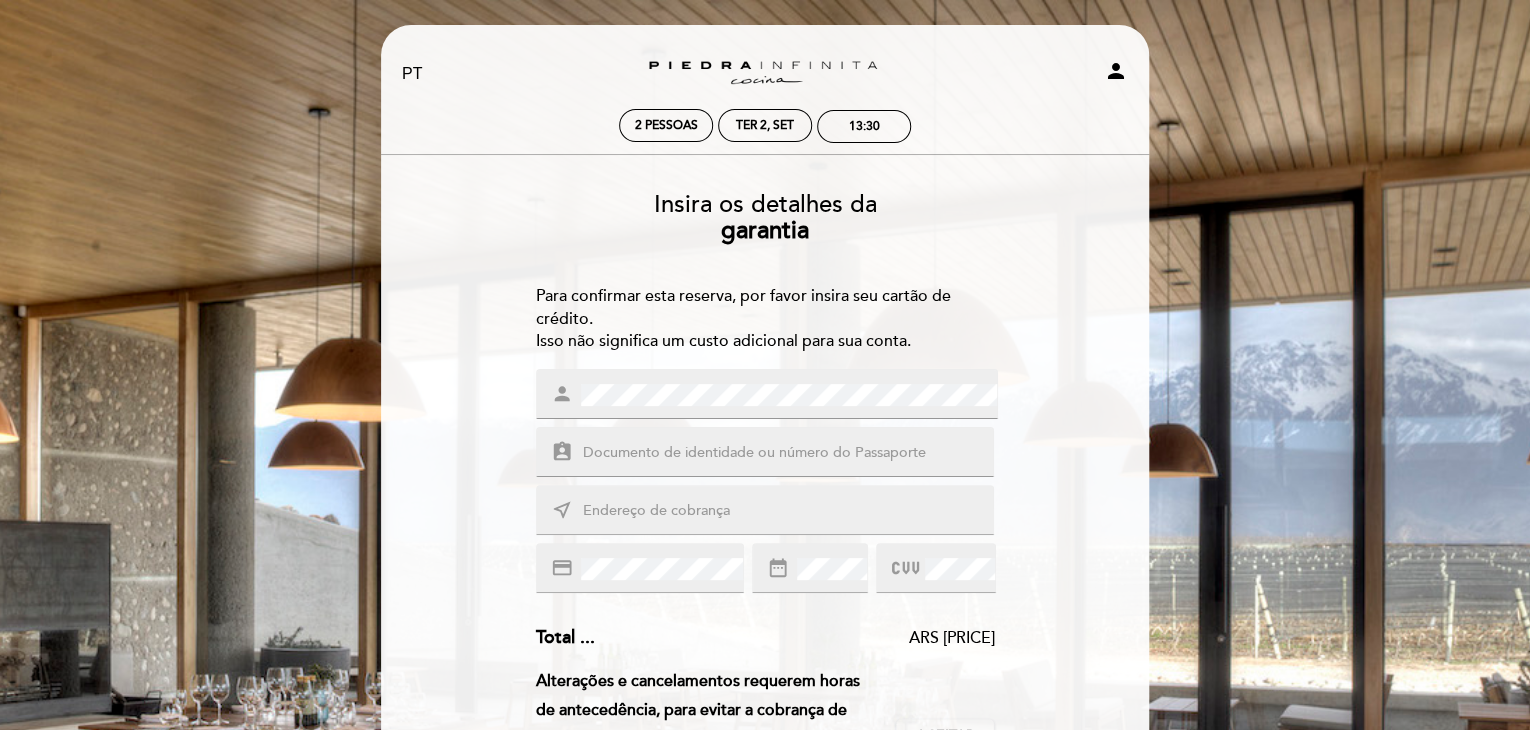 click at bounding box center (789, 453) 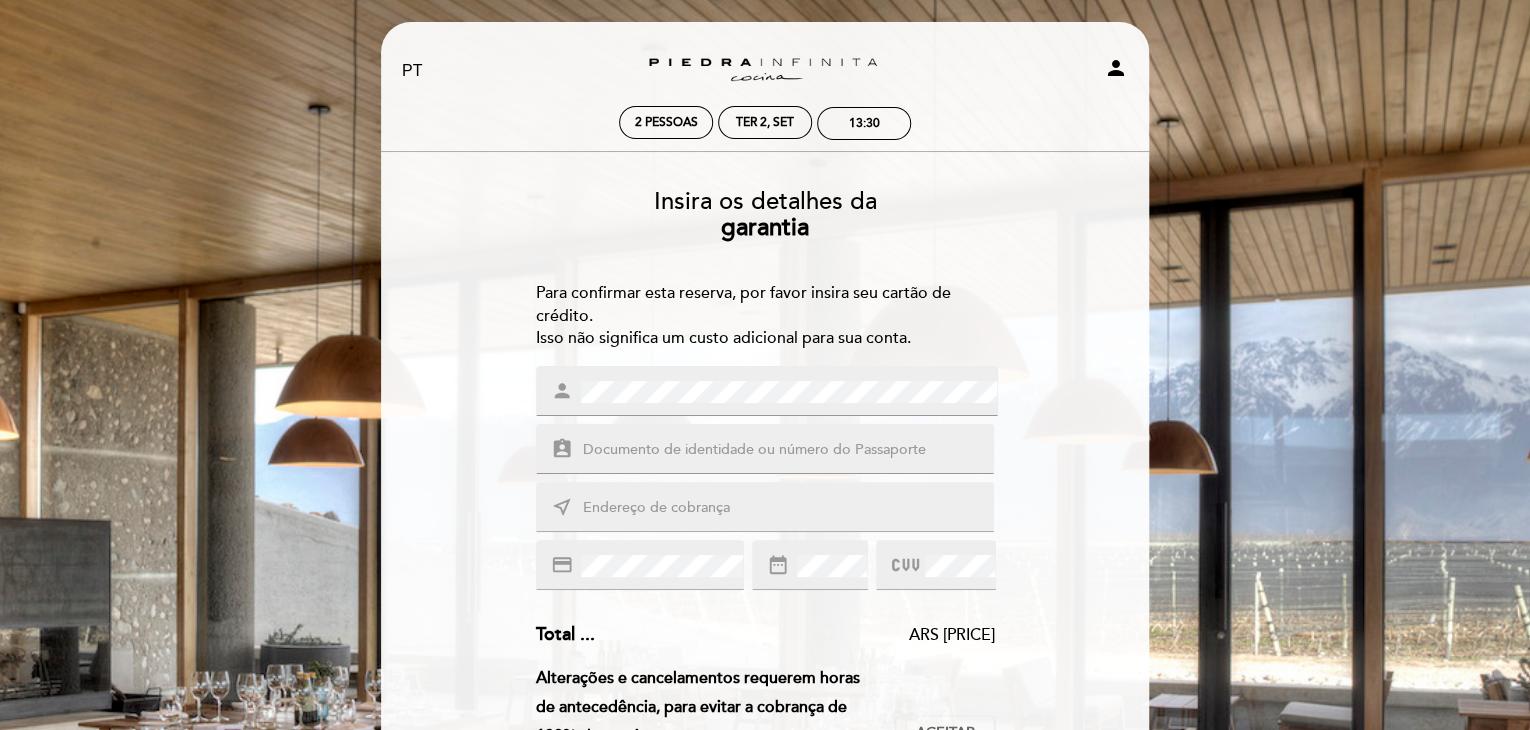 scroll, scrollTop: 0, scrollLeft: 0, axis: both 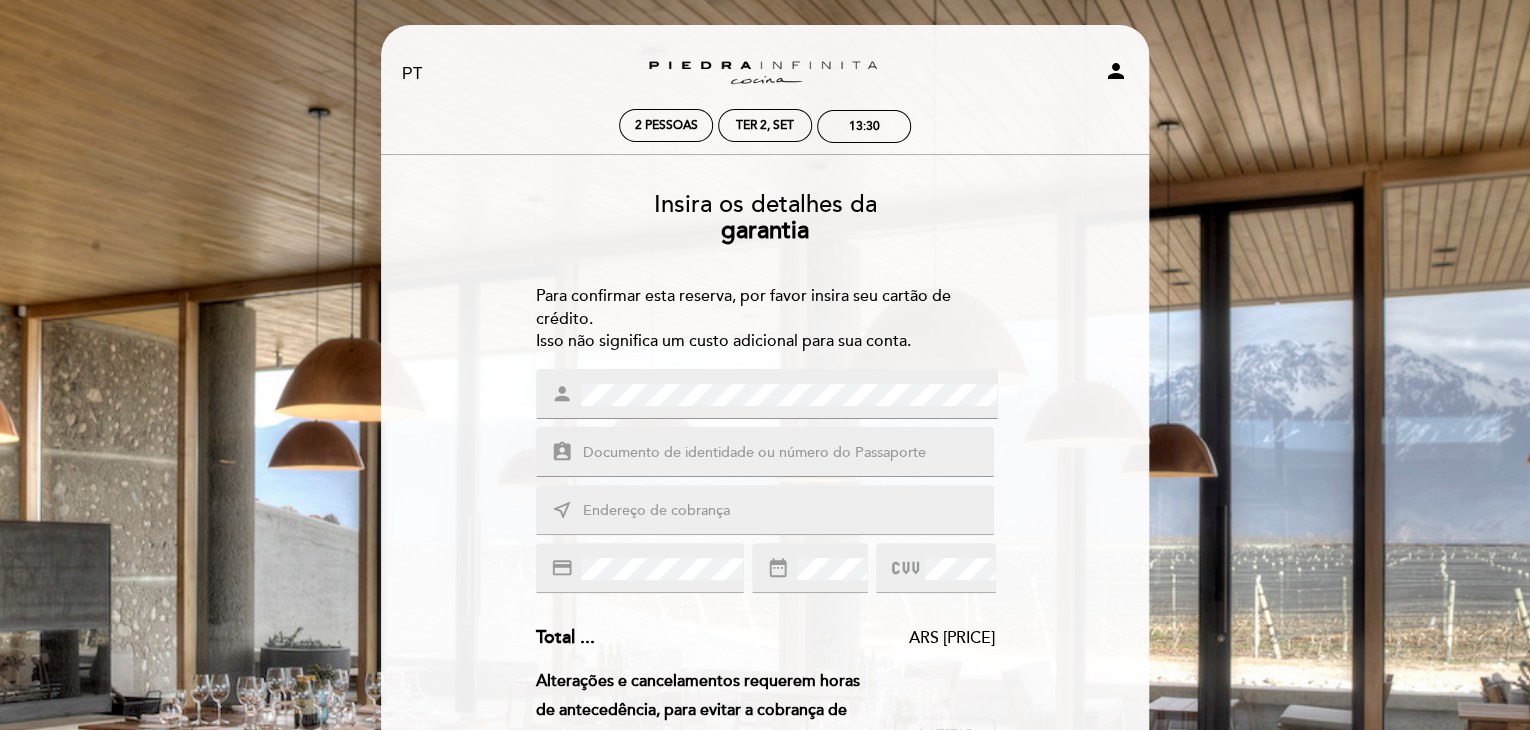 click at bounding box center [789, 453] 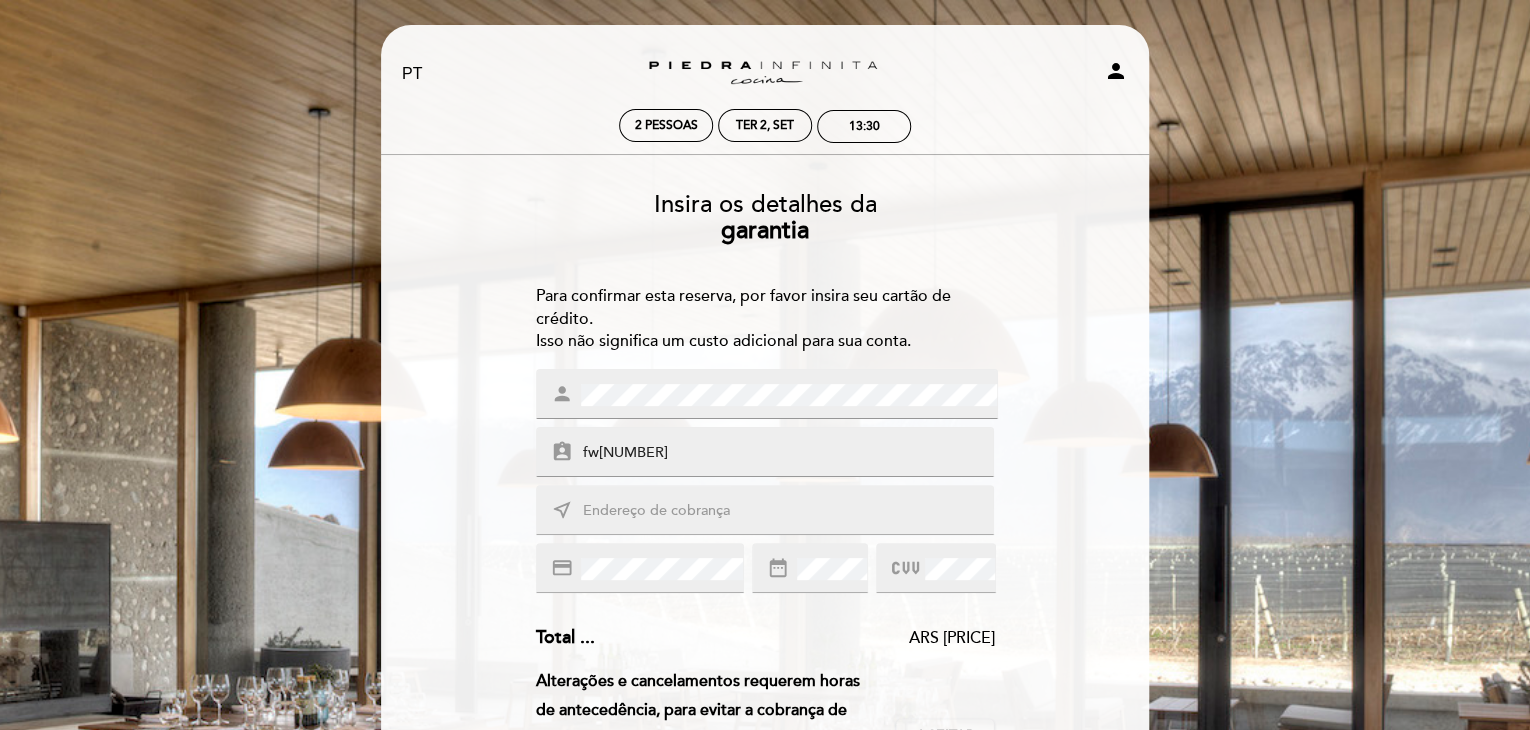 click on "fw[NUMBER]" at bounding box center (789, 453) 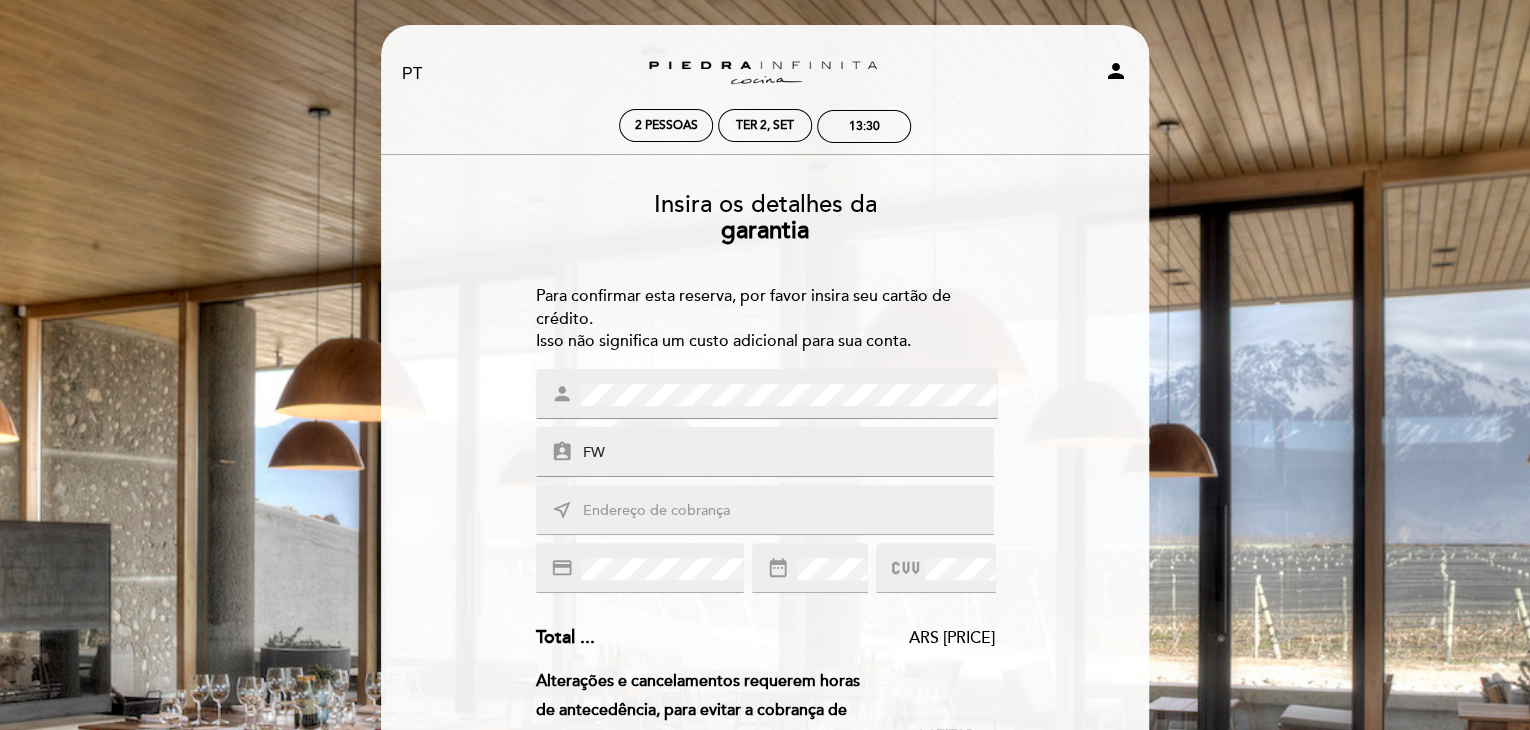 type on "FW" 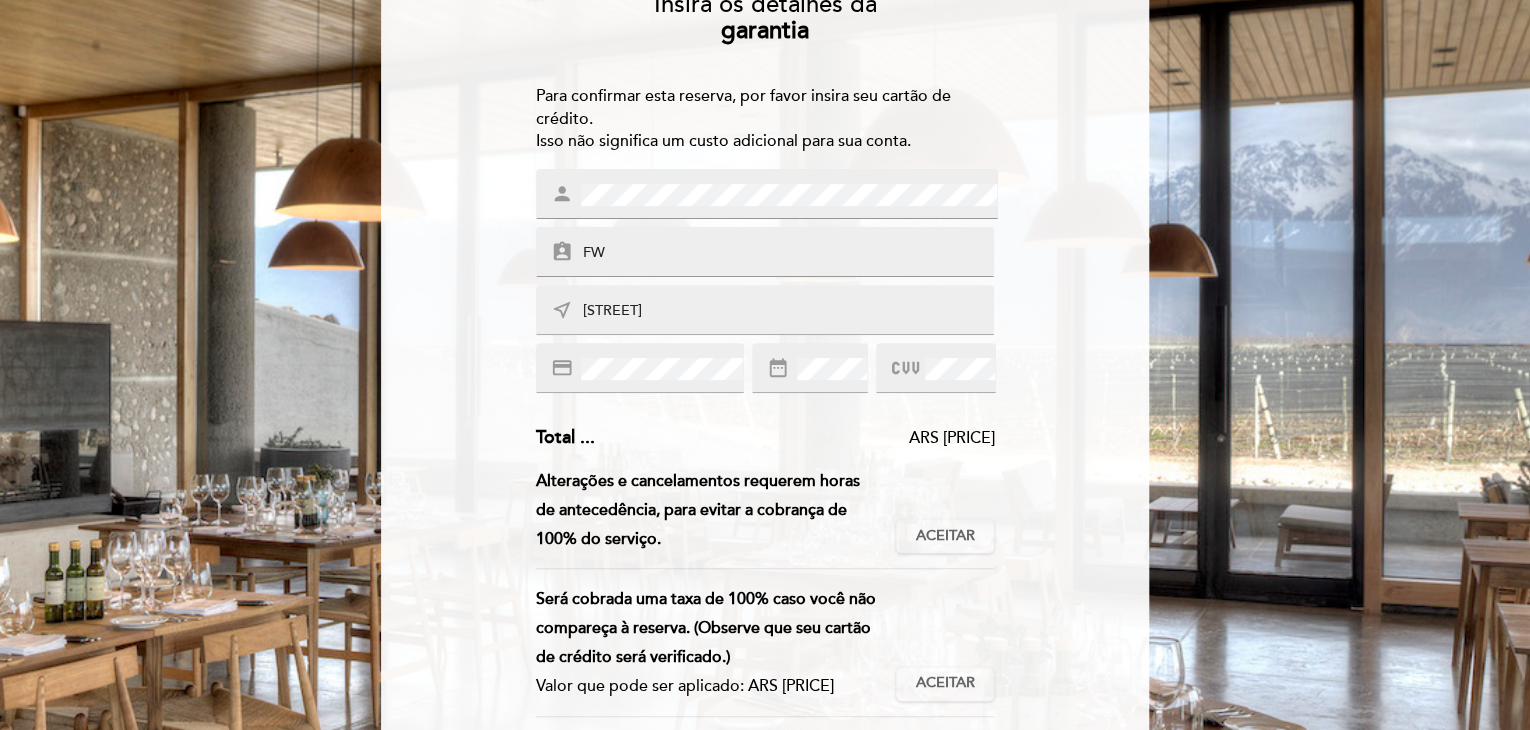 scroll, scrollTop: 208, scrollLeft: 0, axis: vertical 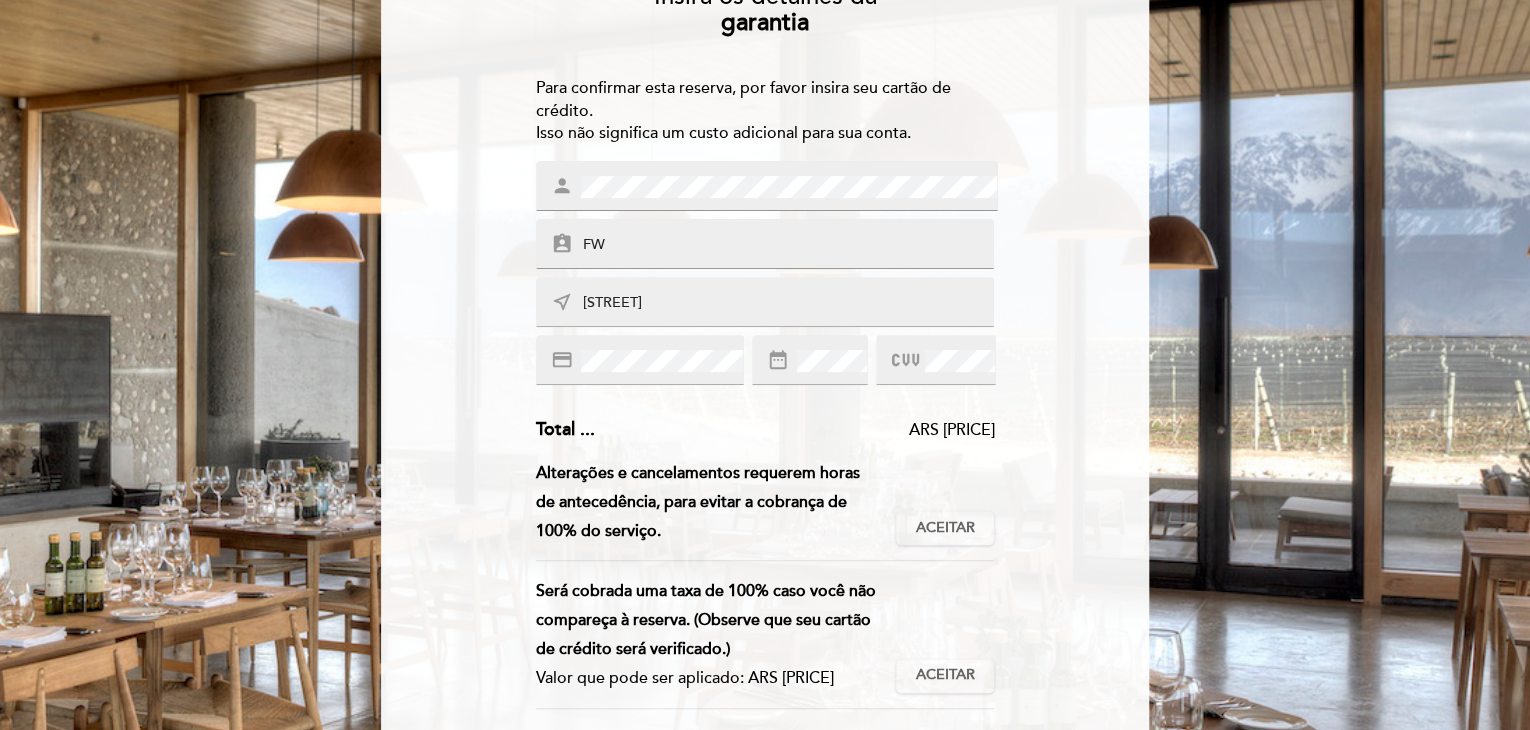 click on "credit_card" at bounding box center (640, 360) 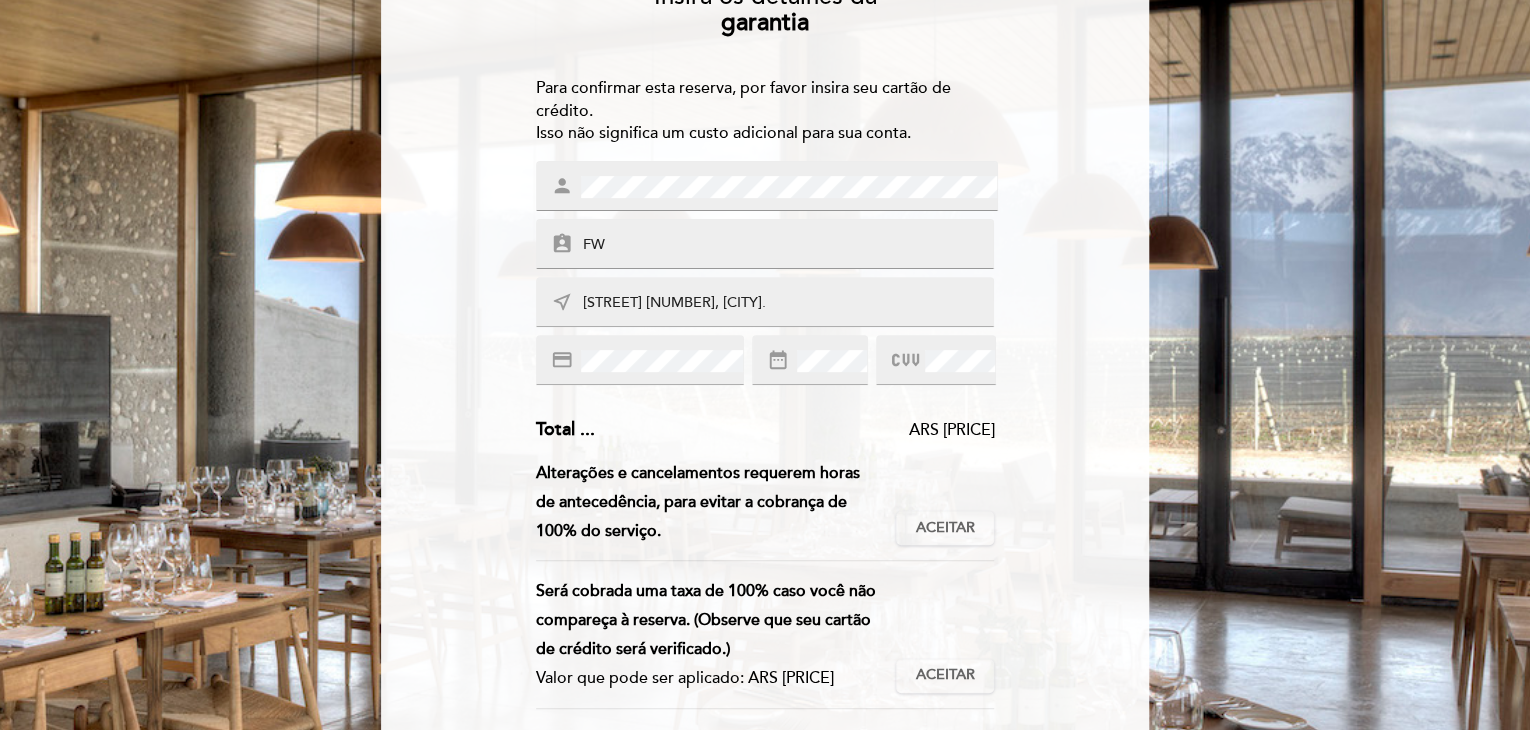 type on "[STREET] [NUMBER], [CITY]." 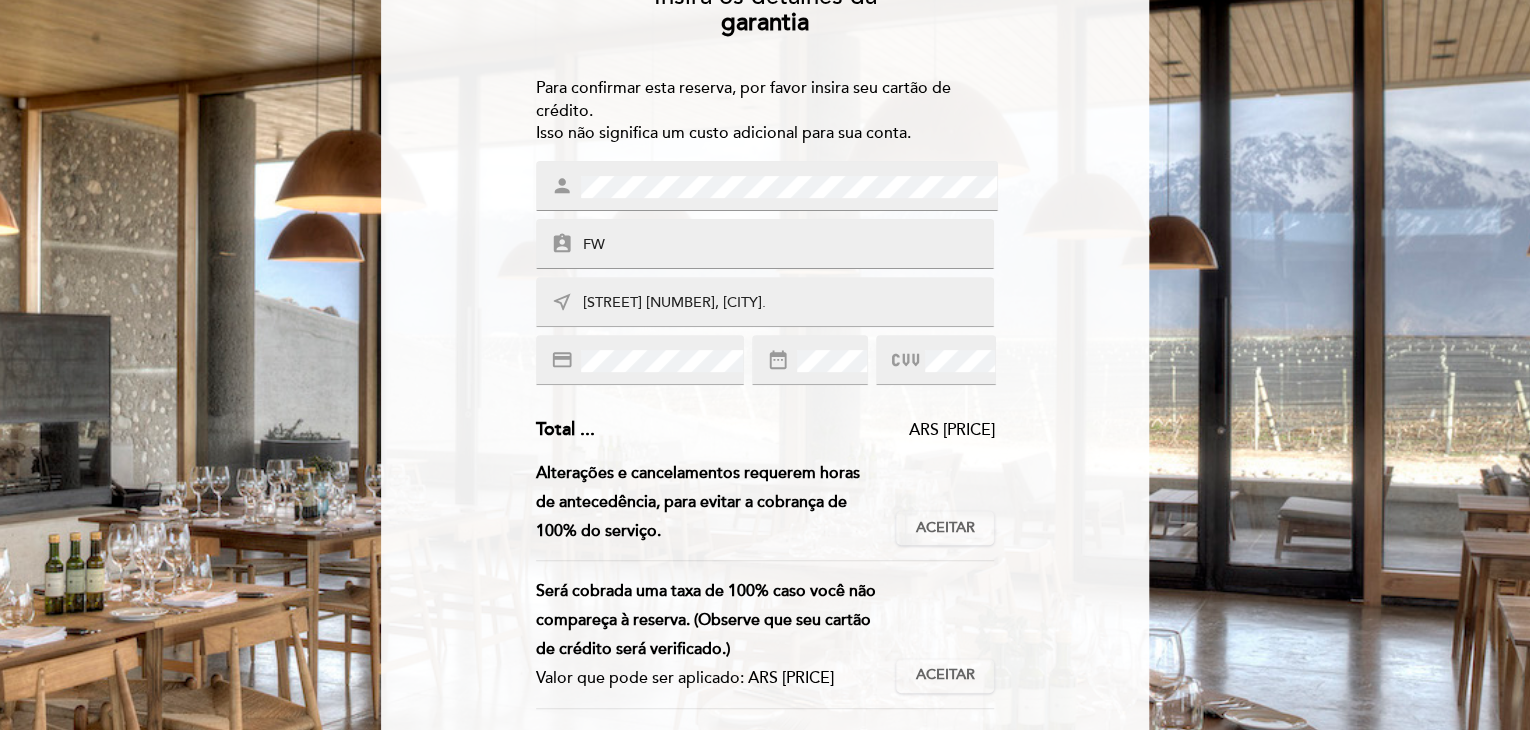 click on "Insira os detalhes da
garantia
Para confirmar esta reserva, por favor insira seu cartão de crédito. Isso não significa um custo adicional para sua conta.
Para entrar na lista de espera, por favor insira seu cartão de crédito.
Se a reserva não for concedida, esta garantia não terá efeito.
A garantia para evitar ausências só se aplica se uma reserva for cencedida.
Se não podemos movê-lo da lista de espera para uma mesa, a garantia fica sem efeito.
Para entrar na lista de pré-acesso, por favor insira seu cartão de crédito.
Se a reserva não for concedida, esta garantia não terá efeito.
A garantia para evitar ausências só se aplica se uma reserva for cencedida.
Se não podemos movê-lo da lista de pré-acesso para uma mesa, a garantia fica sem efeito.
person" at bounding box center (765, 502) 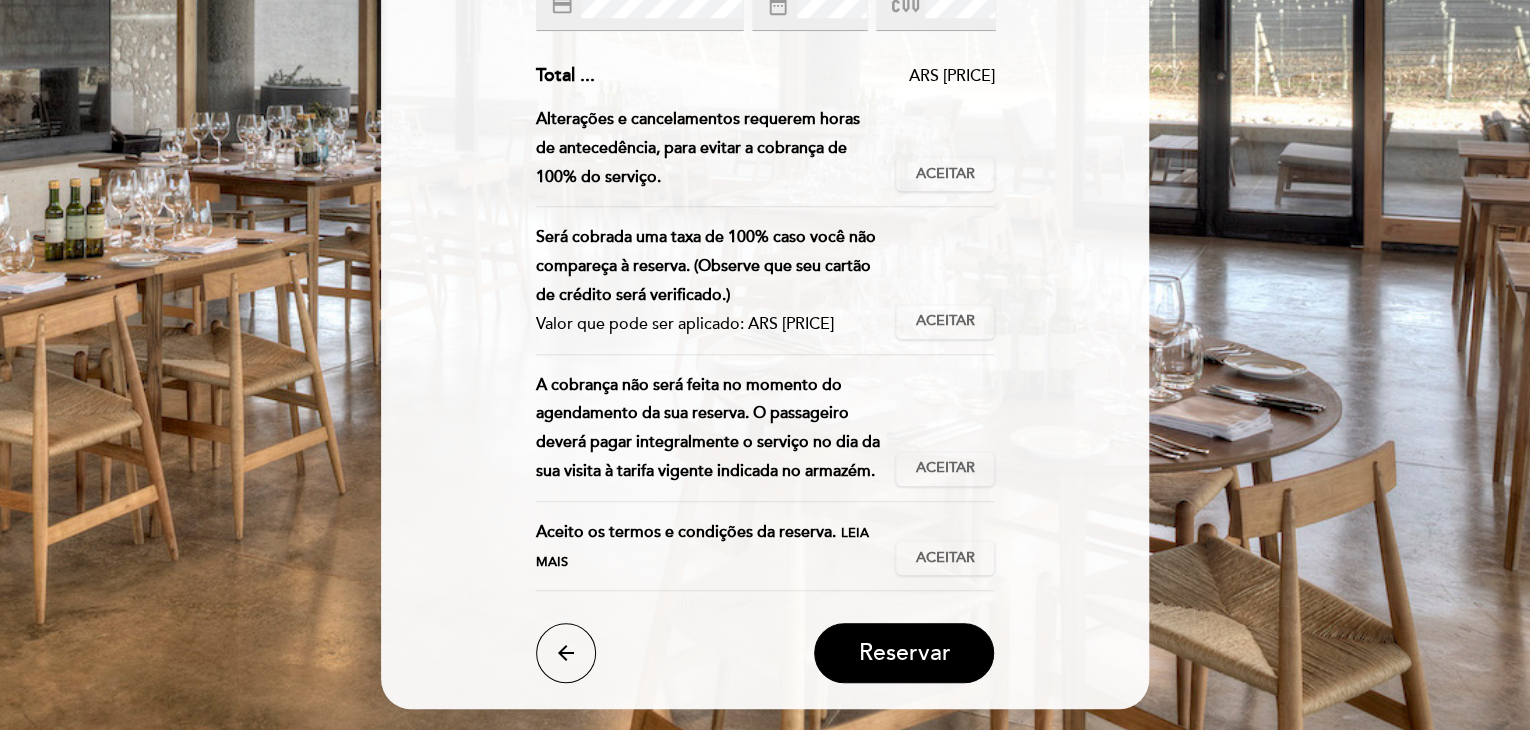 scroll, scrollTop: 532, scrollLeft: 0, axis: vertical 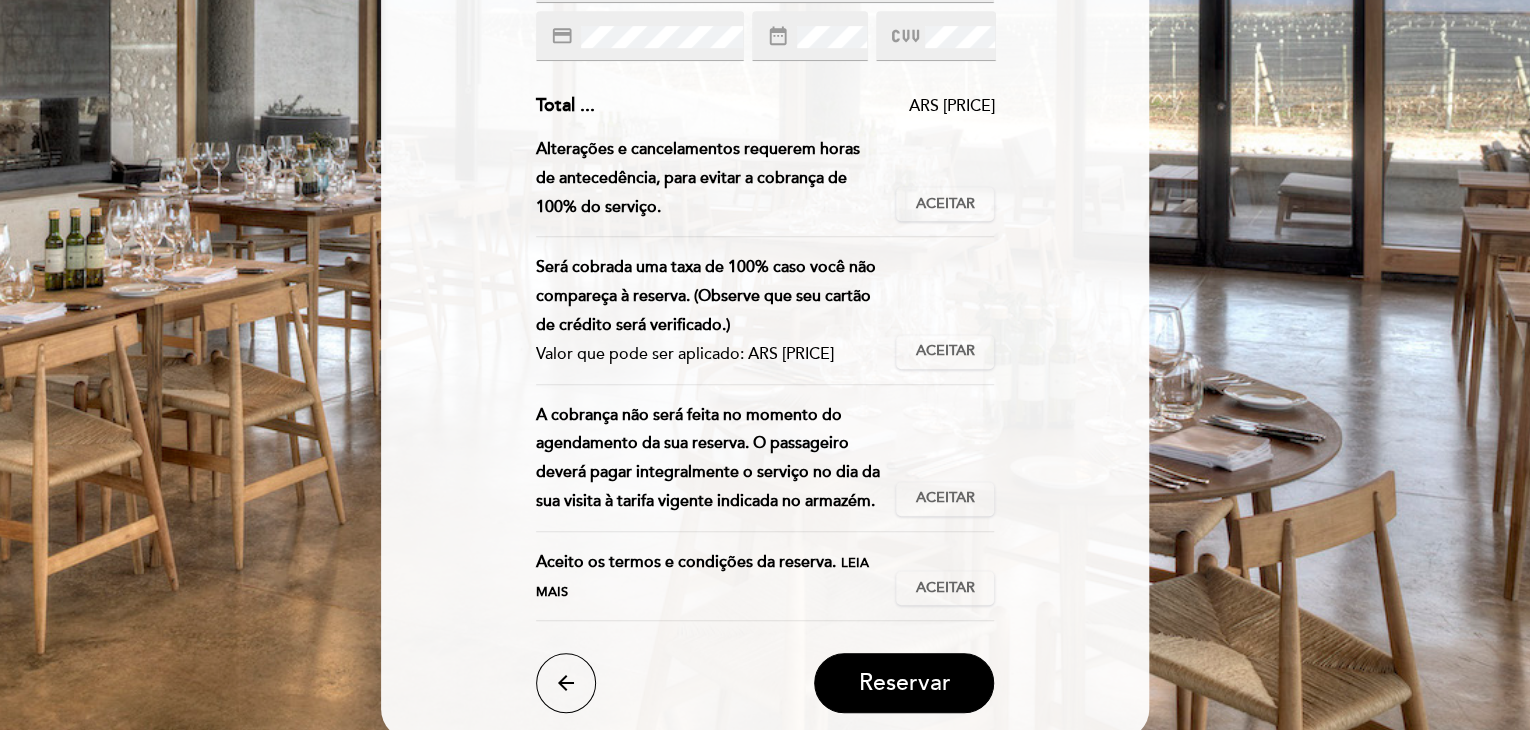 click on "Insira os detalhes da
garantia
Para confirmar esta reserva, por favor insira seu cartão de crédito. Isso não significa um custo adicional para sua conta.
Para entrar na lista de espera, por favor insira seu cartão de crédito.
Se a reserva não for concedida, esta garantia não terá efeito.
A garantia para evitar ausências só se aplica se uma reserva for cencedida.
Se não podemos movê-lo da lista de espera para uma mesa, a garantia fica sem efeito.
Para entrar na lista de pré-acesso, por favor insira seu cartão de crédito.
Se a reserva não for concedida, esta garantia não terá efeito.
A garantia para evitar ausências só se aplica se uma reserva for cencedida.
Se não podemos movê-lo da lista de pré-acesso para uma mesa, a garantia fica sem efeito.
person" at bounding box center [765, 178] 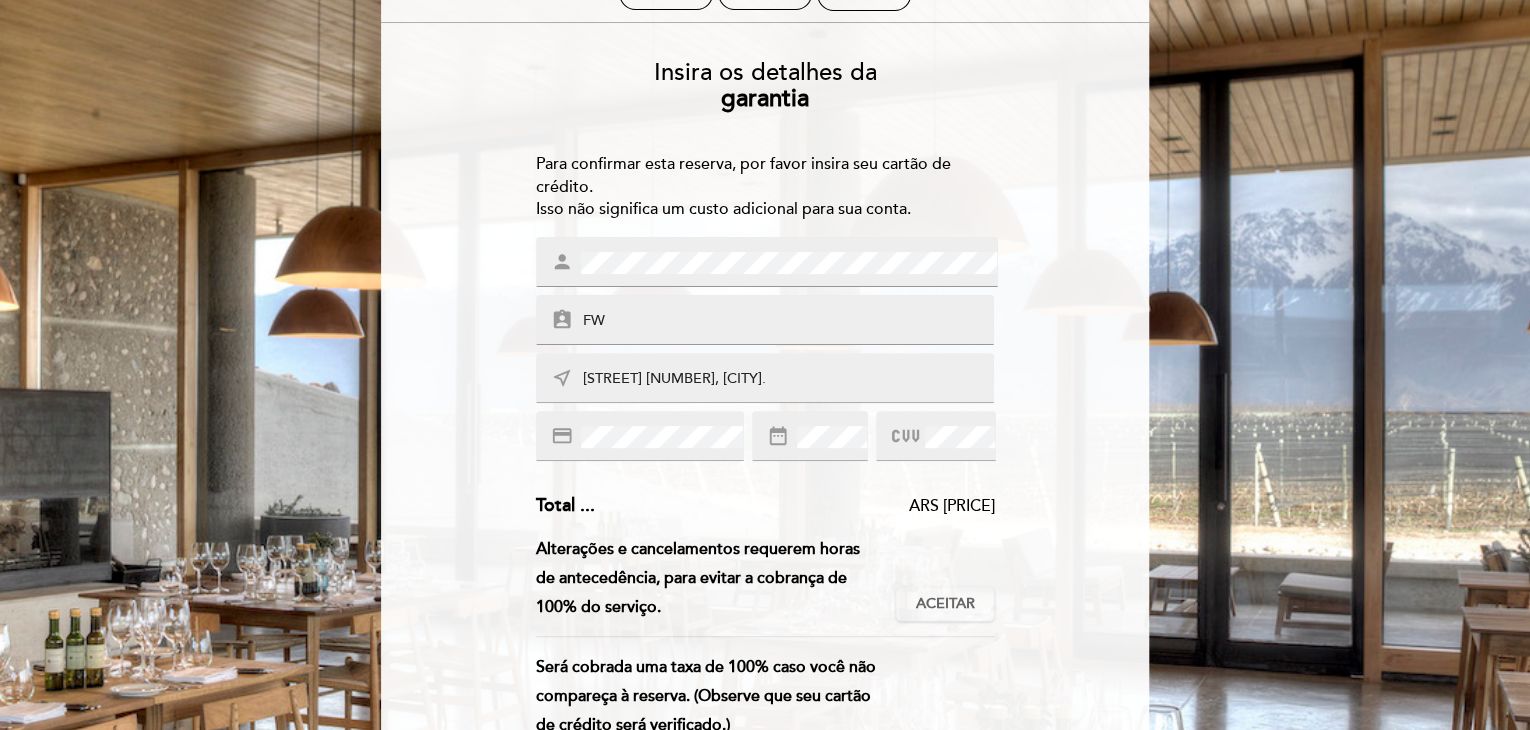 scroll, scrollTop: 704, scrollLeft: 0, axis: vertical 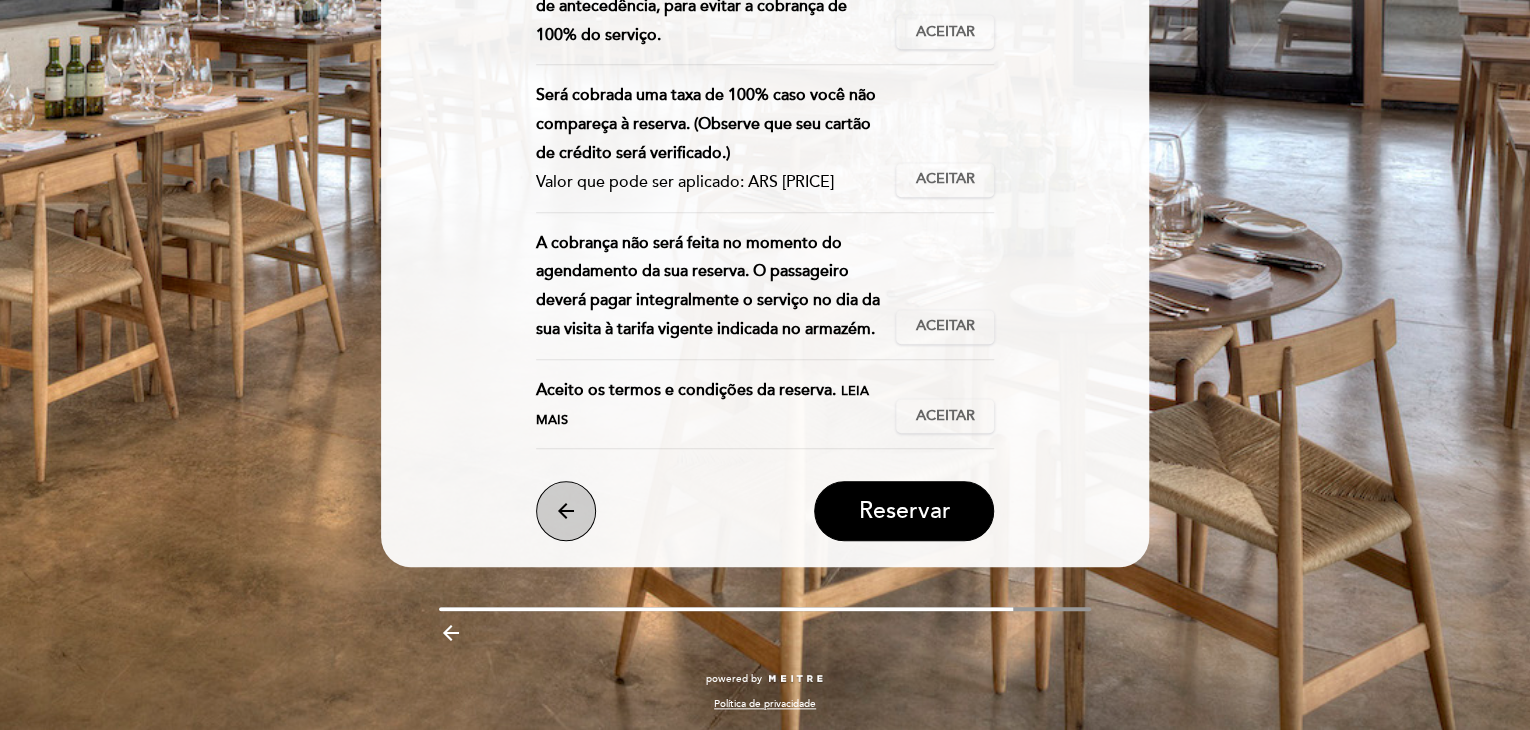 click on "arrow_back" at bounding box center [566, 511] 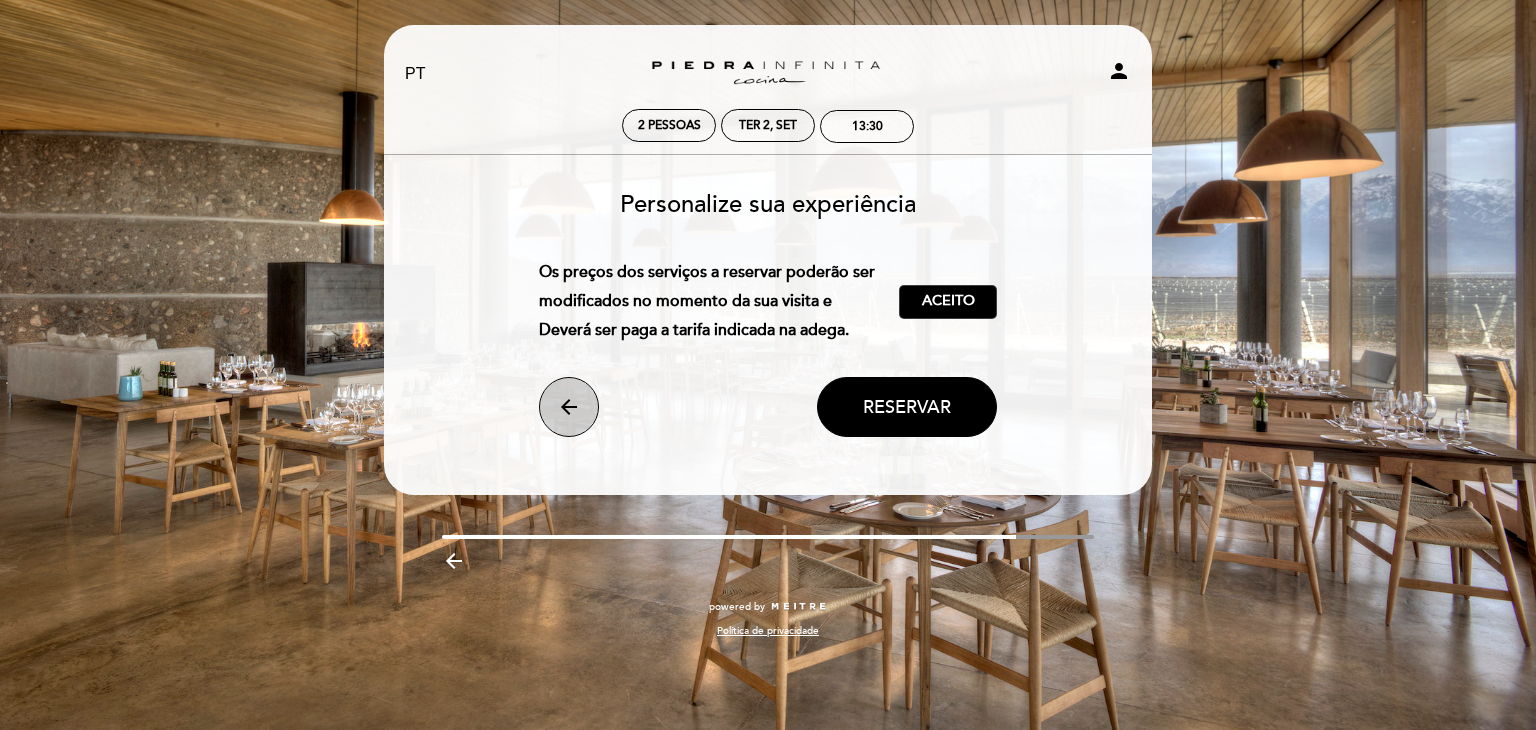 click on "arrow_back" at bounding box center (569, 407) 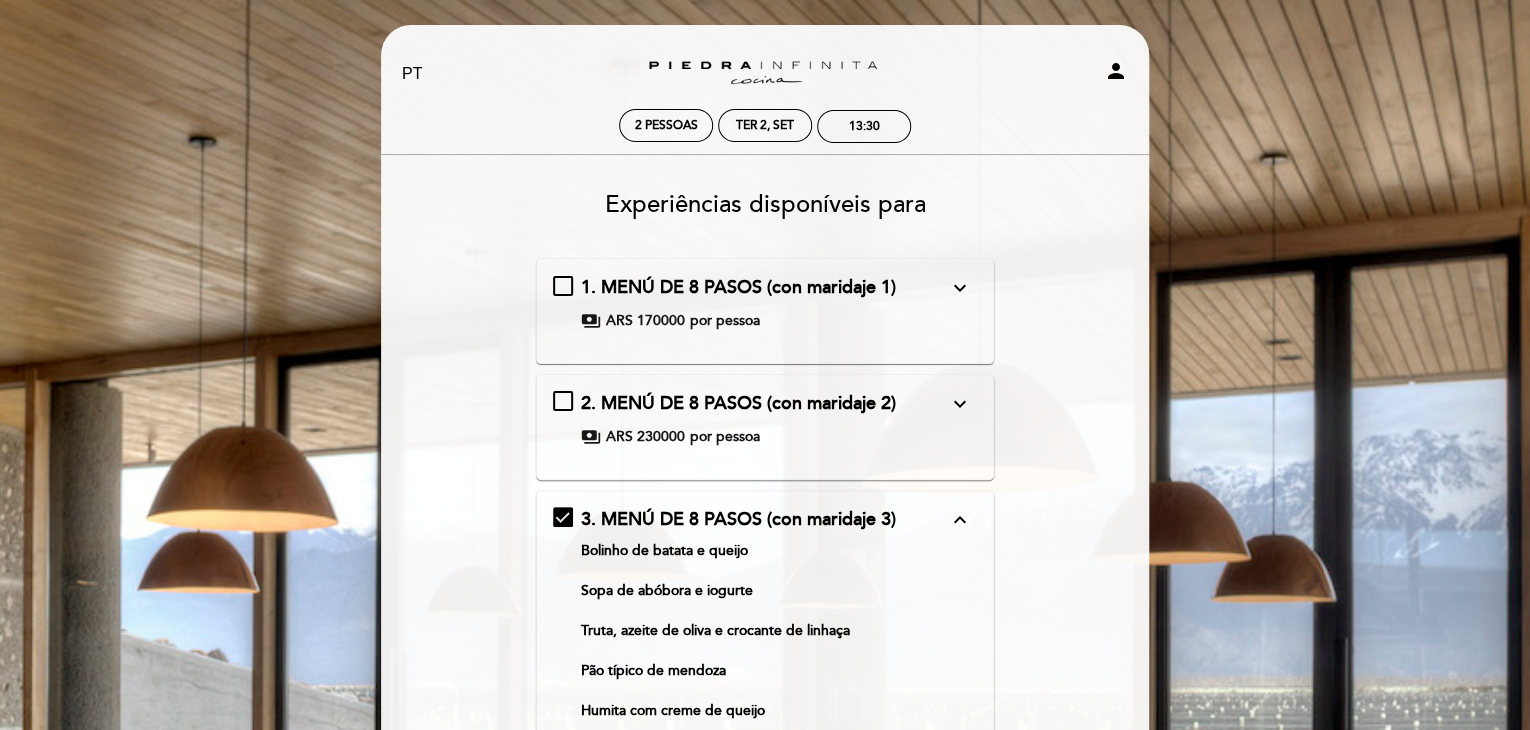 click on "1. MENÚ DE 8 PASOS (con maridaje 1)
expand_more
Bolinho de batata e queijo Sopa de abóbora e iogurte Truta, azeite de oliva e crocante de linhaça Pão típico de mendoza Humita com creme de queijo Arroz cremoso com cabrito e cogumelos Ribeye, cenoura e espinafre Infusão da montanha Pera, amêndoa e lavanda Mazamorra, laranja e chocolate branco
Maridaje 1
Polígonos Verdejo
Polígonos Semillón
Polígonos Malbec San Pablo
Concreto
[FIRST] [LAST]
Malamado Viognier
payments
ARS [PRICE]
por pessoa" at bounding box center [765, 303] 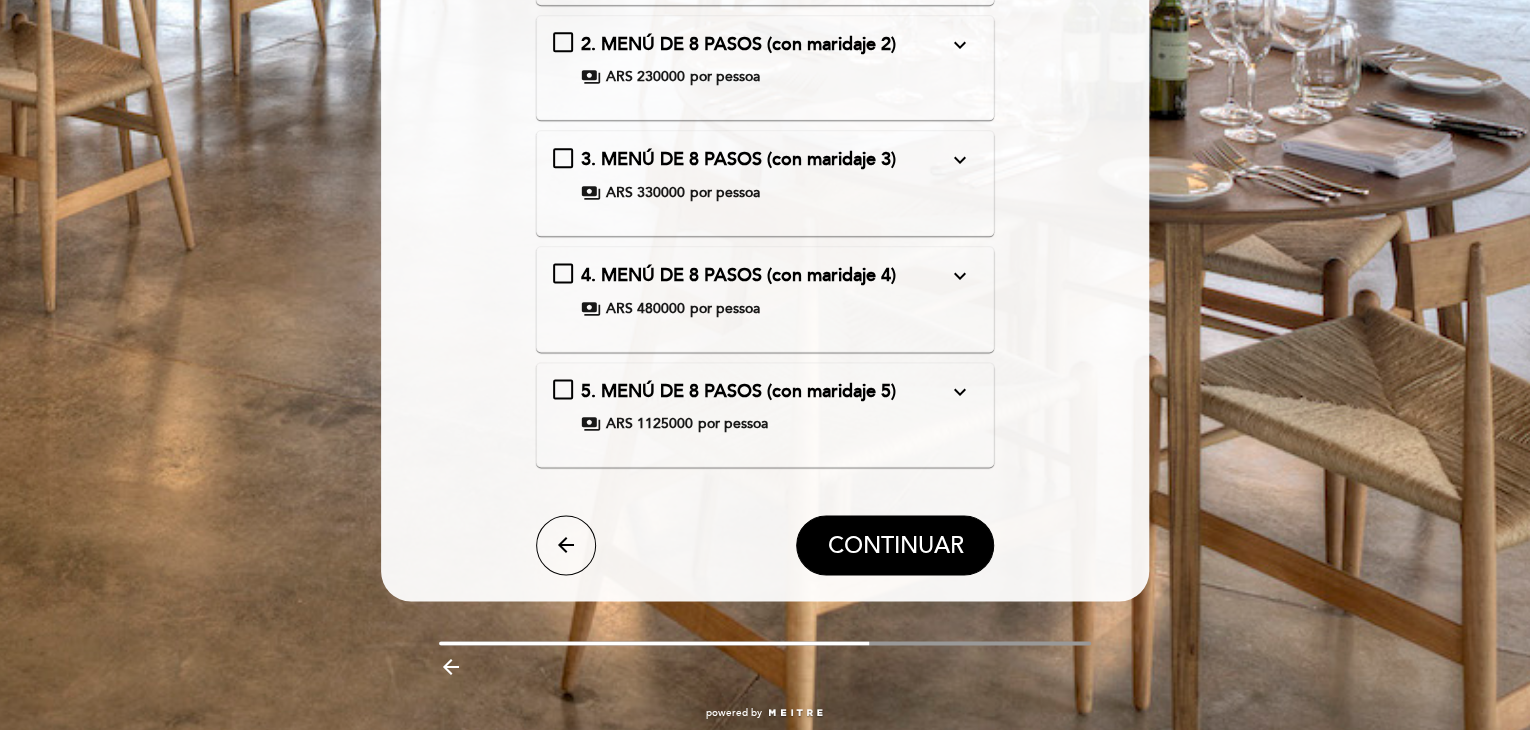 scroll, scrollTop: 1219, scrollLeft: 0, axis: vertical 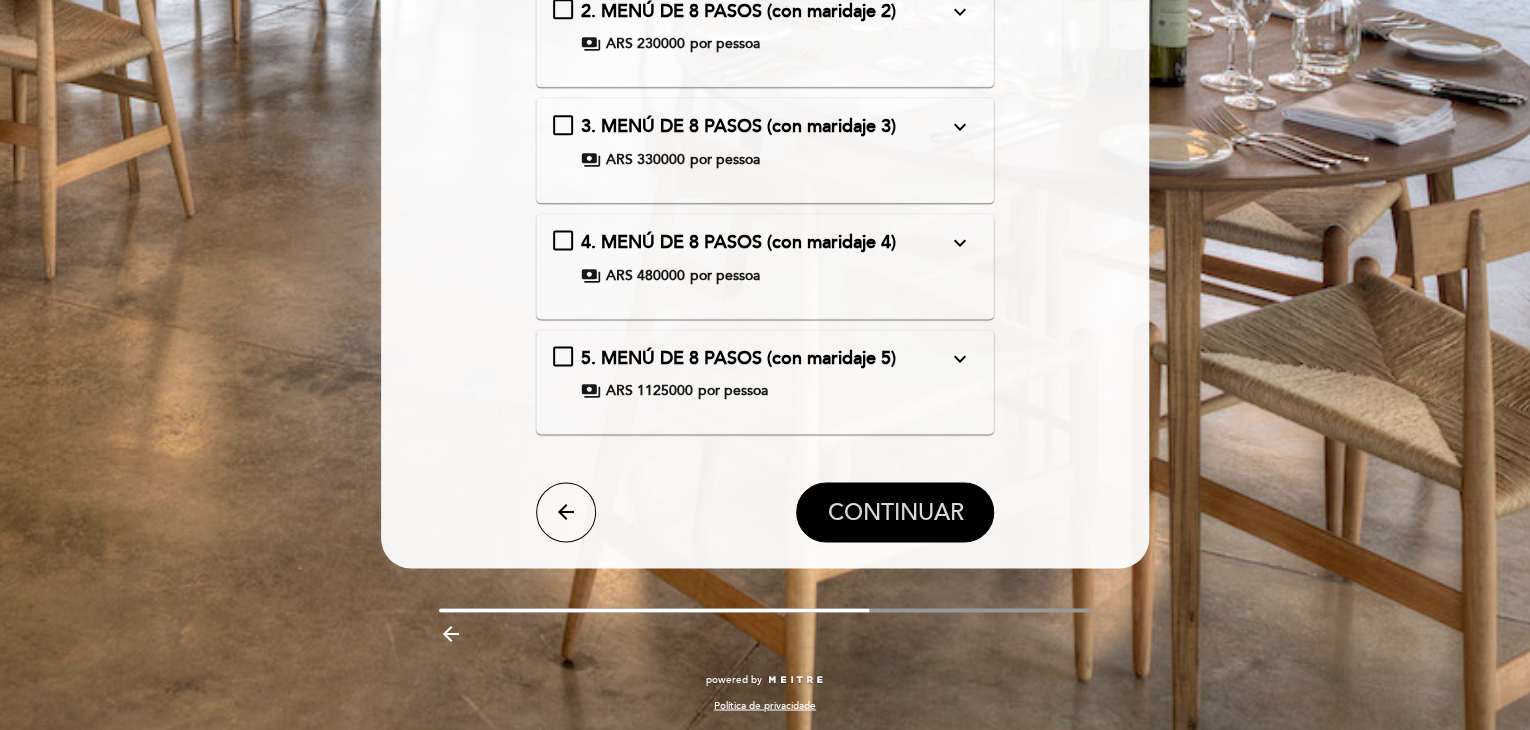 click on "CONTINUAR" at bounding box center (895, 512) 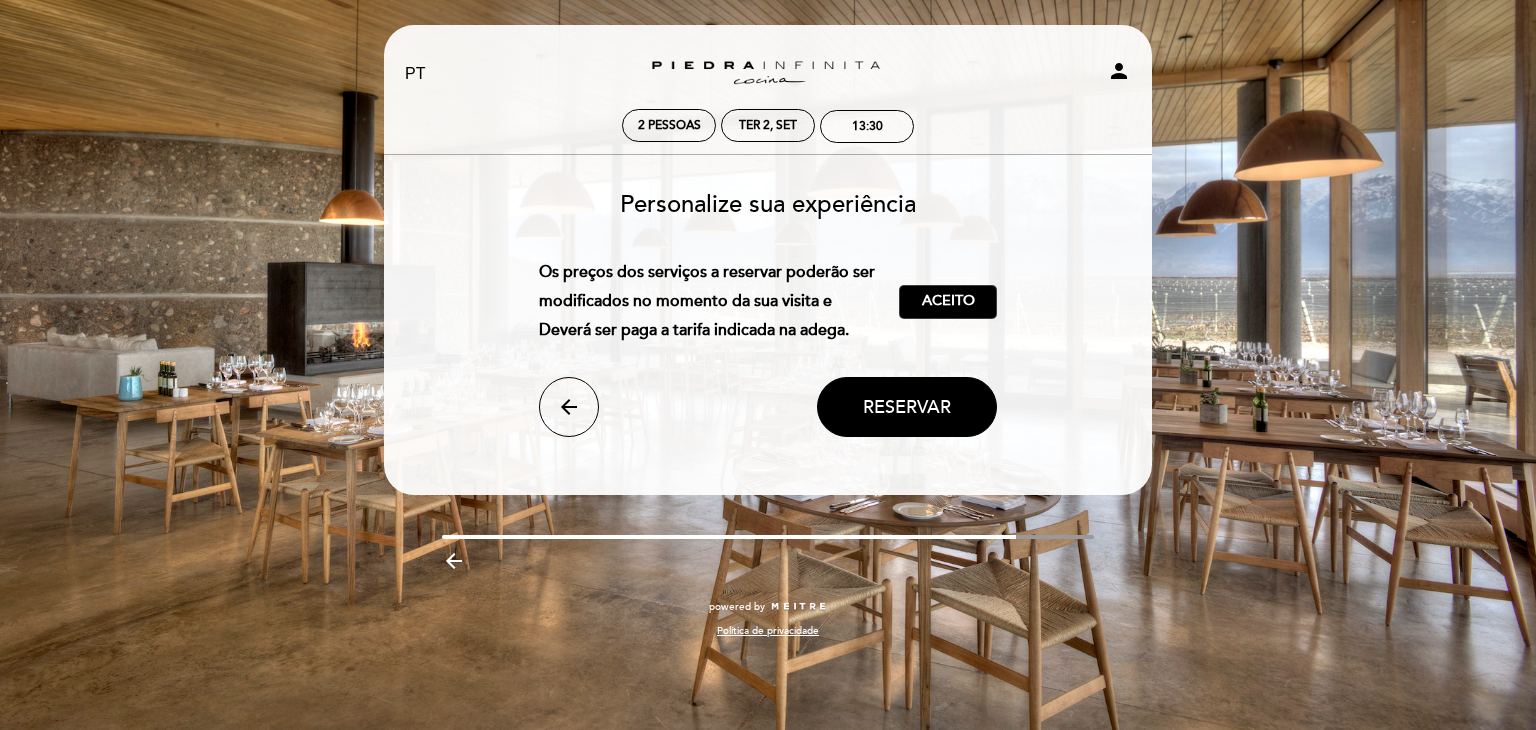 click on "Aceito" at bounding box center [948, 301] 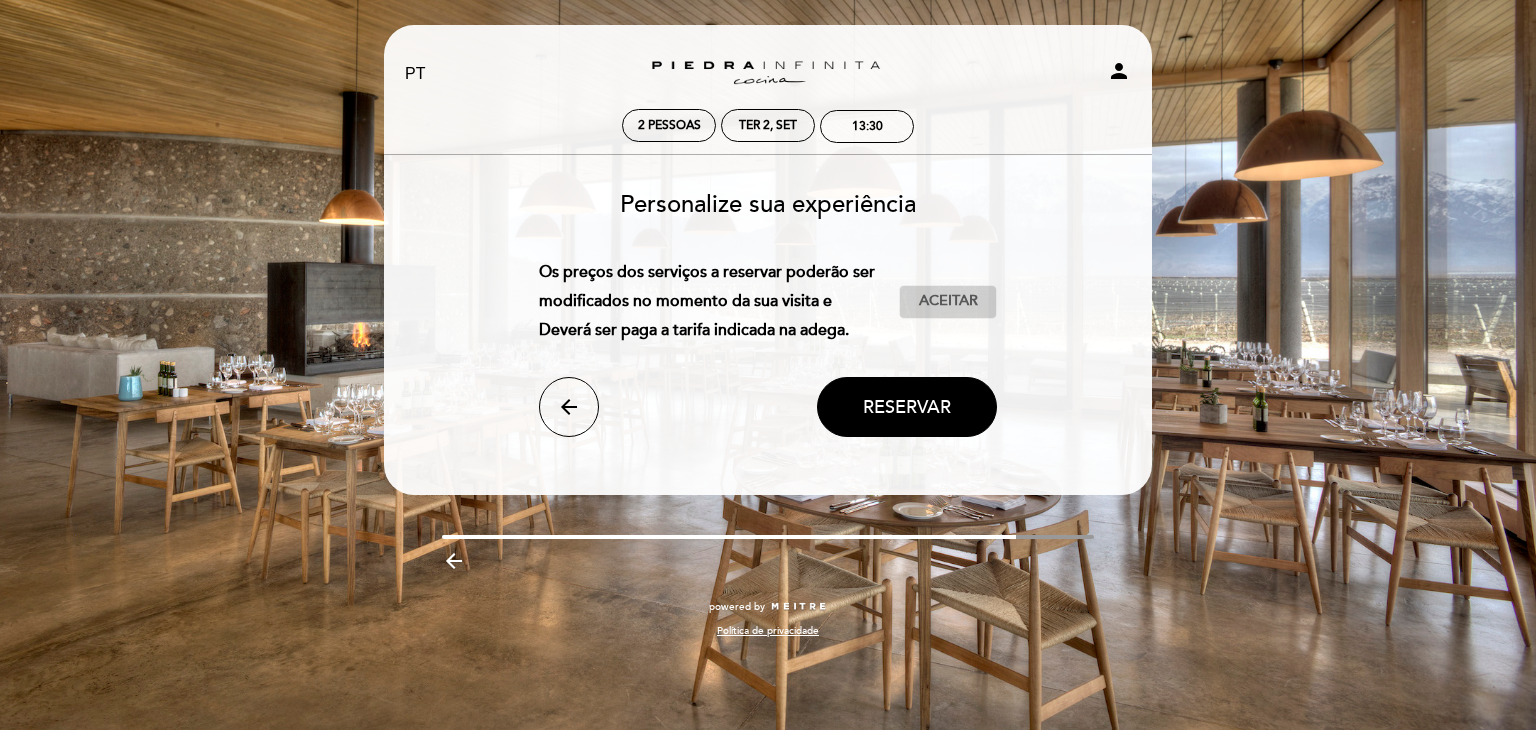 click on "Aceitar" at bounding box center (948, 301) 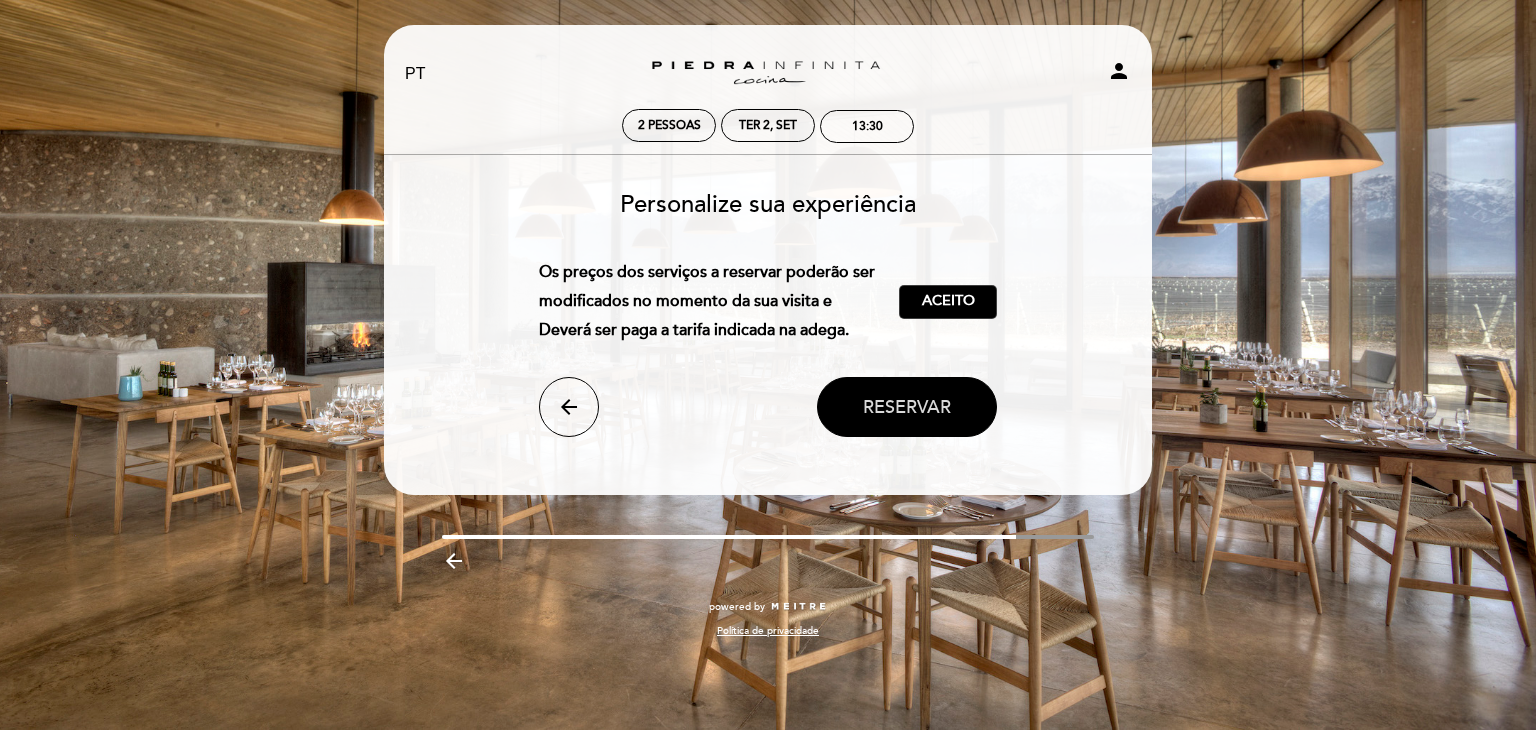 click on "Reservar" at bounding box center (907, 407) 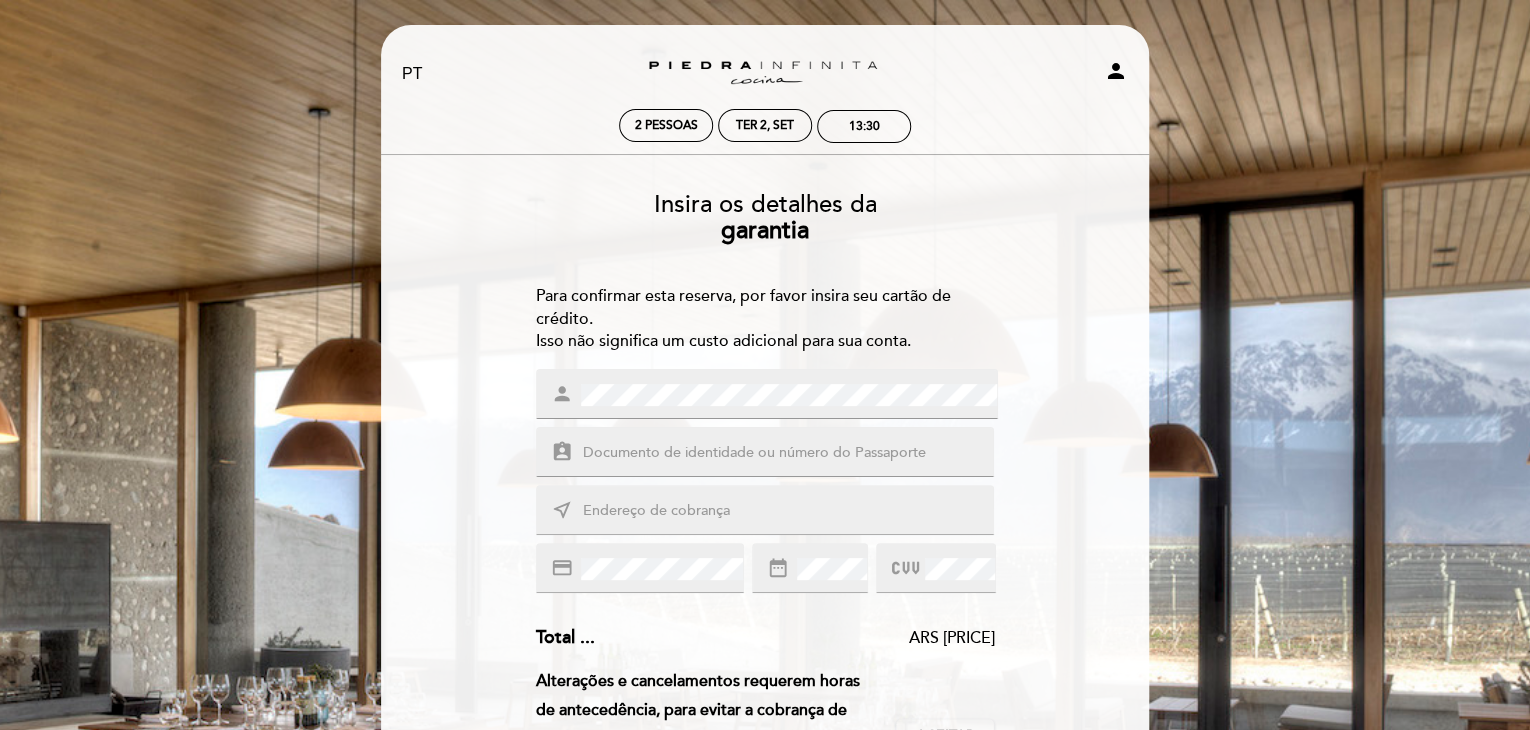 click at bounding box center [789, 453] 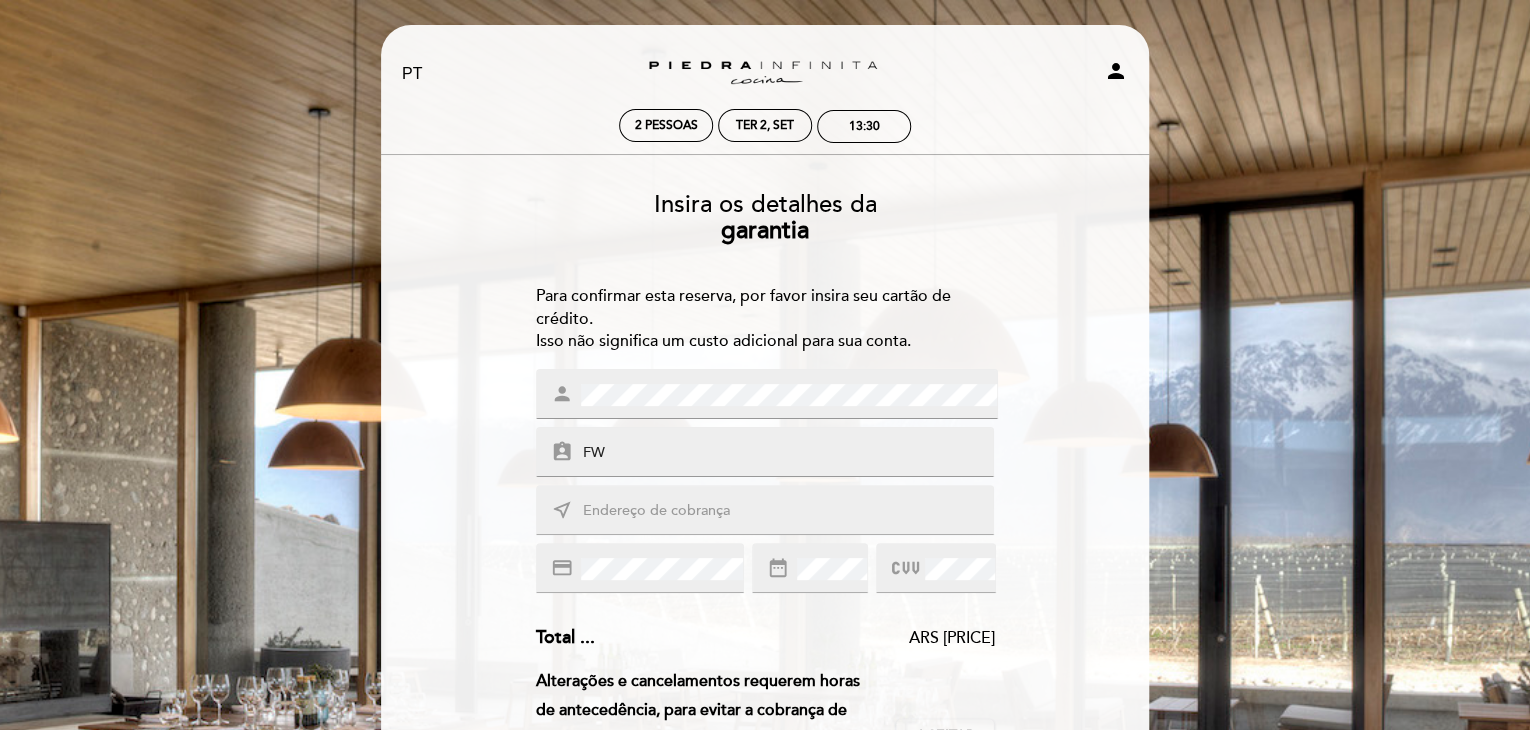 type on "FW" 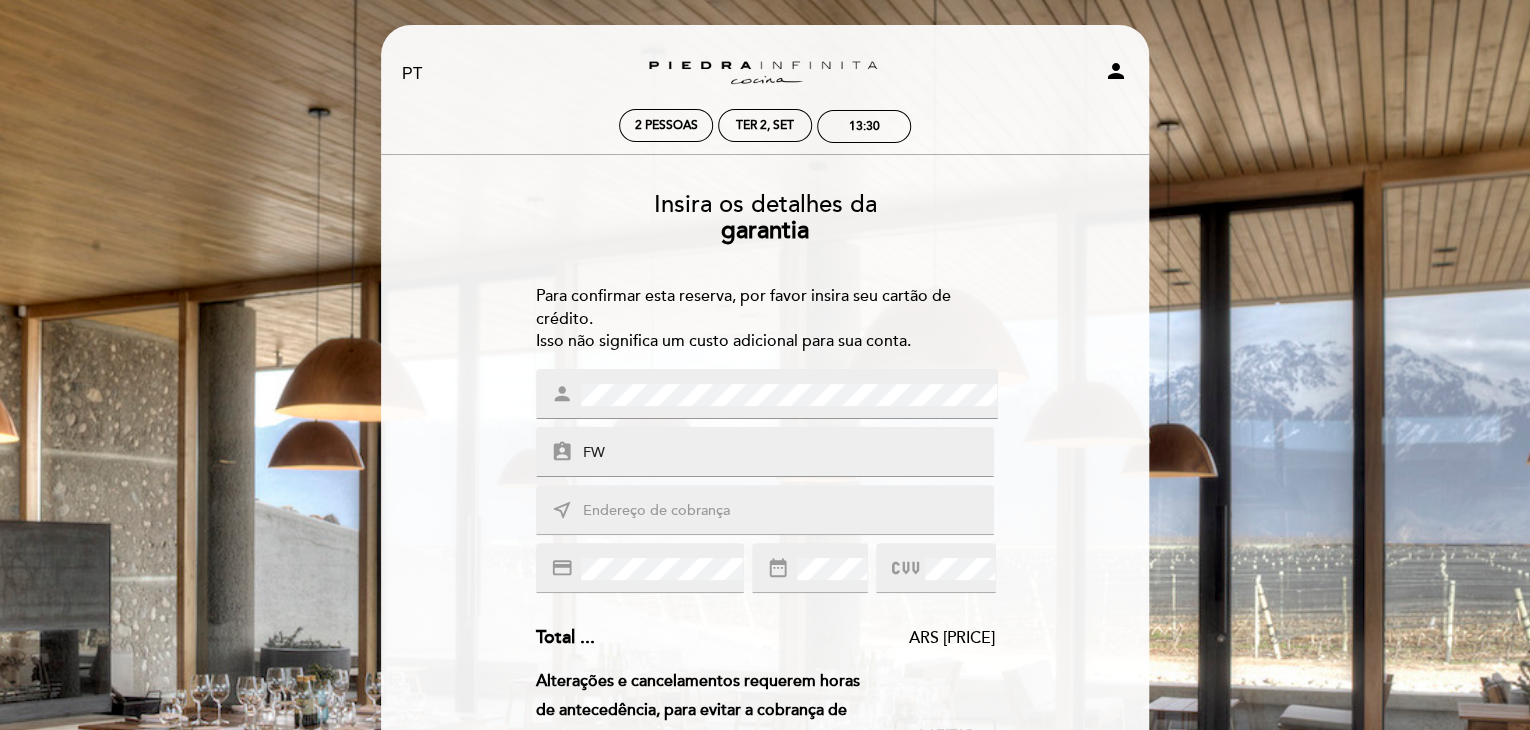 type on "[STREET] [NUMBER], [CITY]." 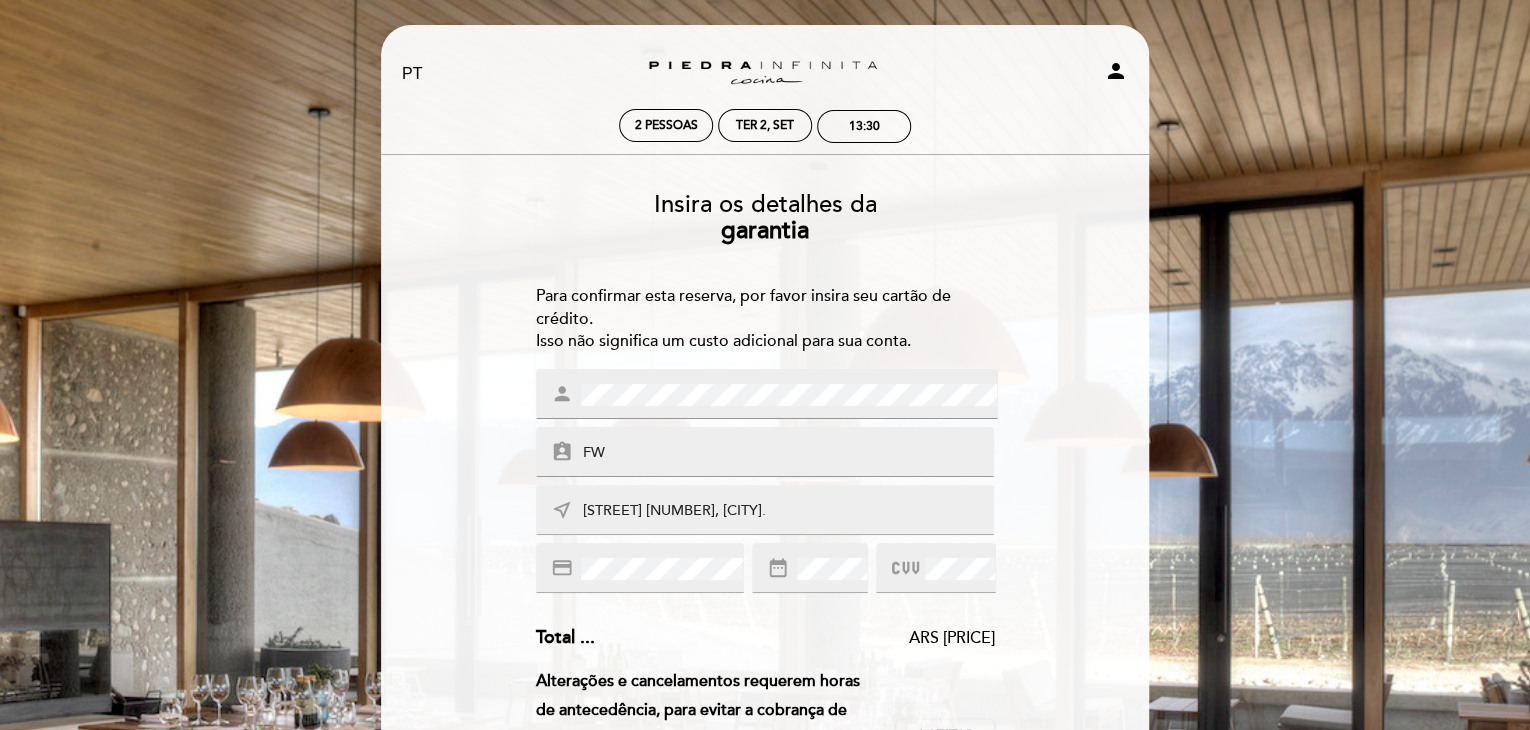 click on "date_range" at bounding box center (780, 568) 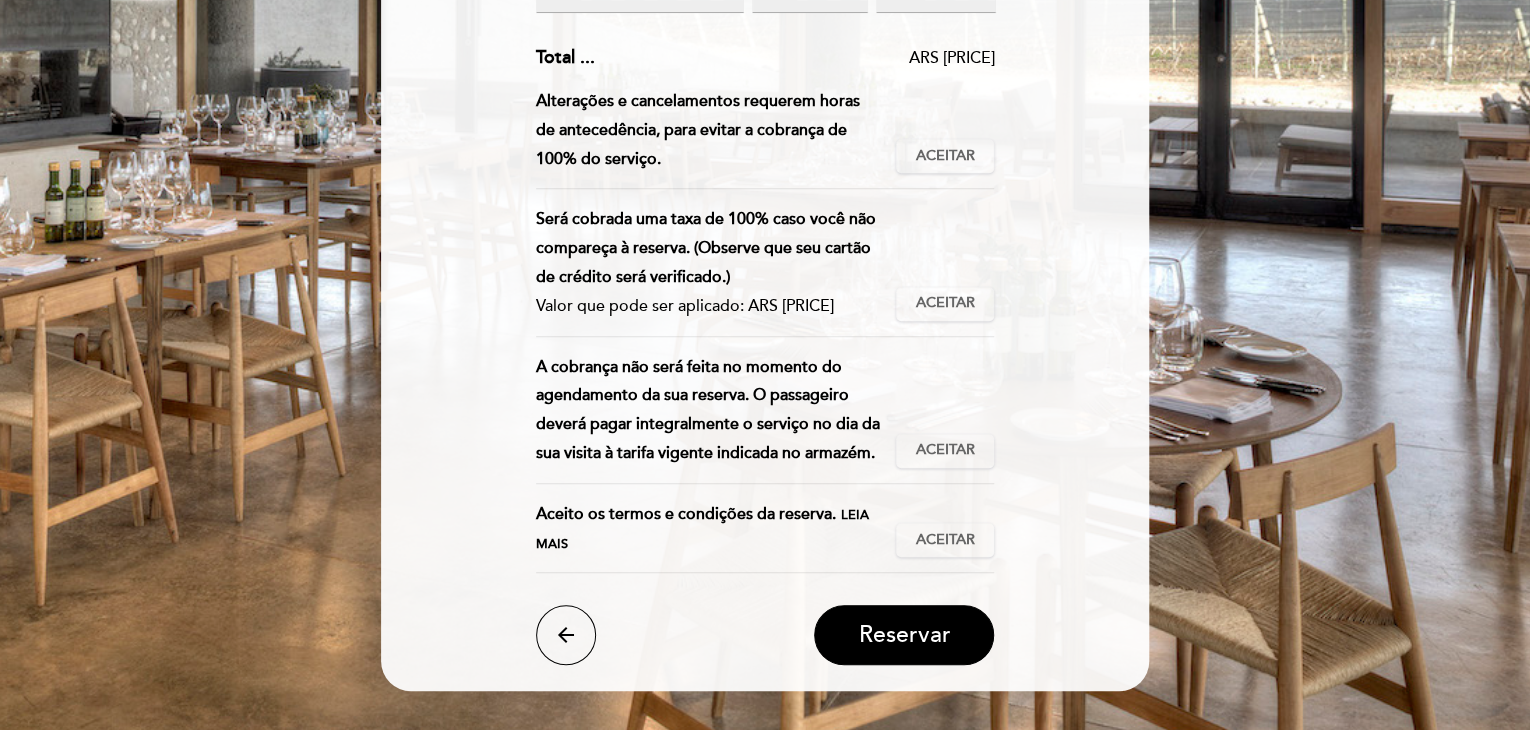 scroll, scrollTop: 580, scrollLeft: 0, axis: vertical 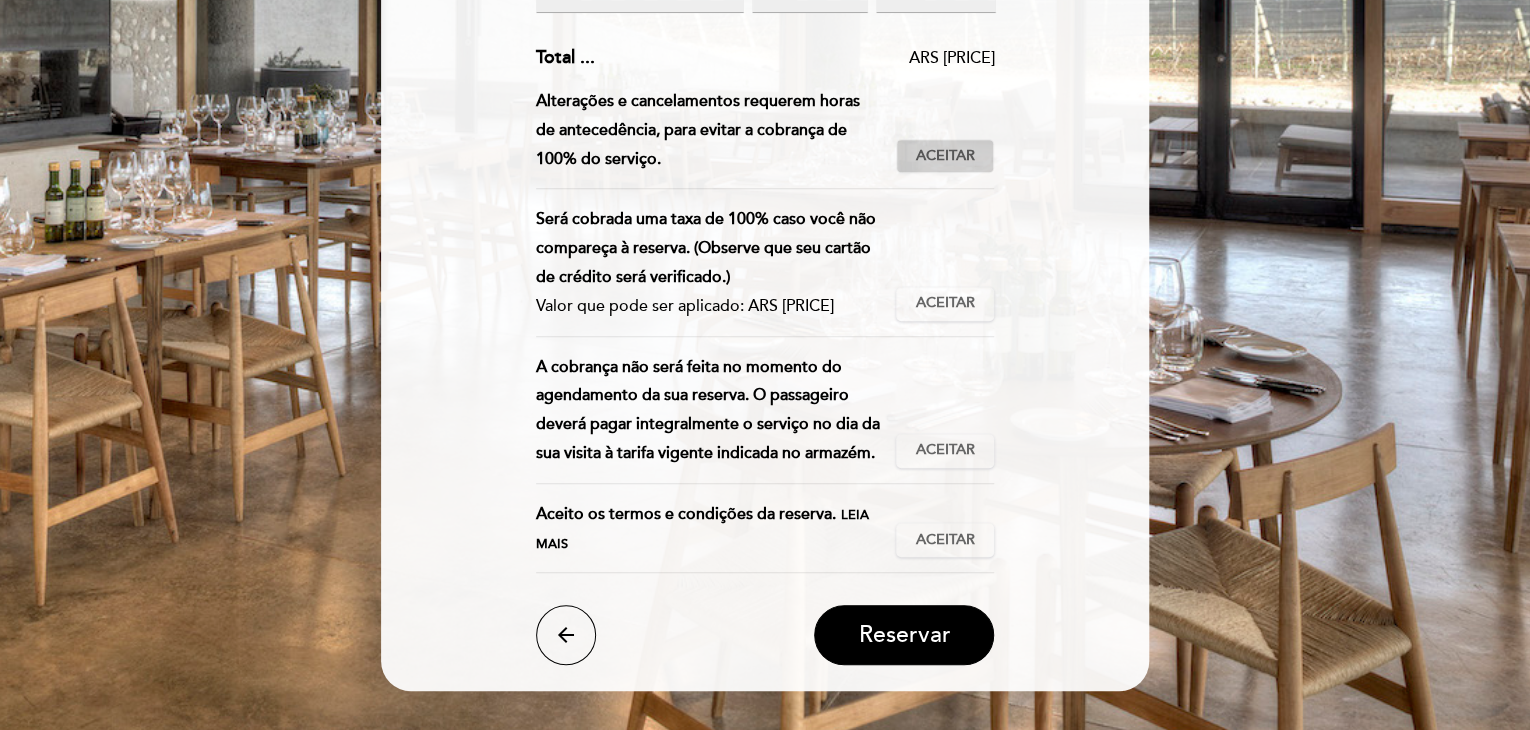 click on "Aceitar" at bounding box center (945, 156) 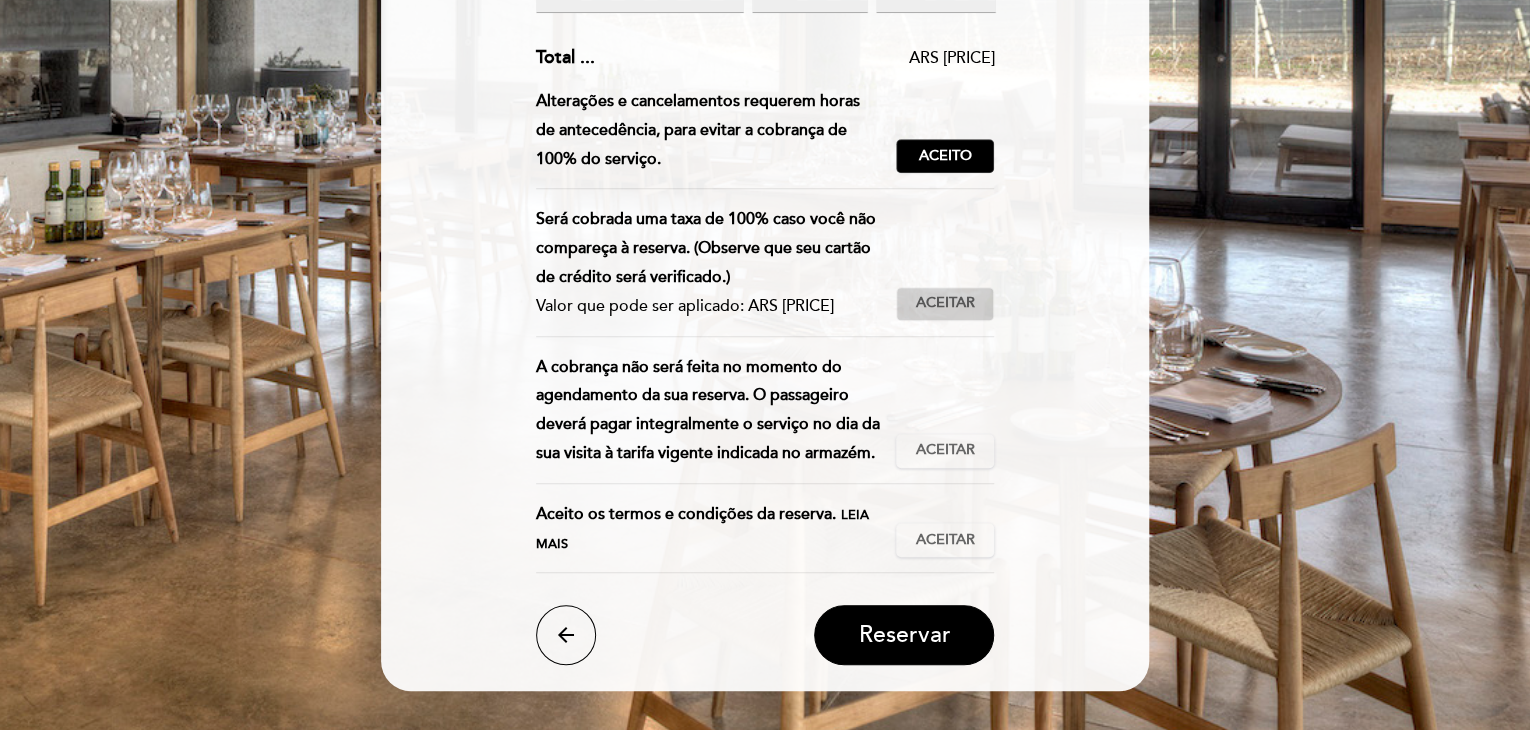 click on "Aceitar" at bounding box center [945, 303] 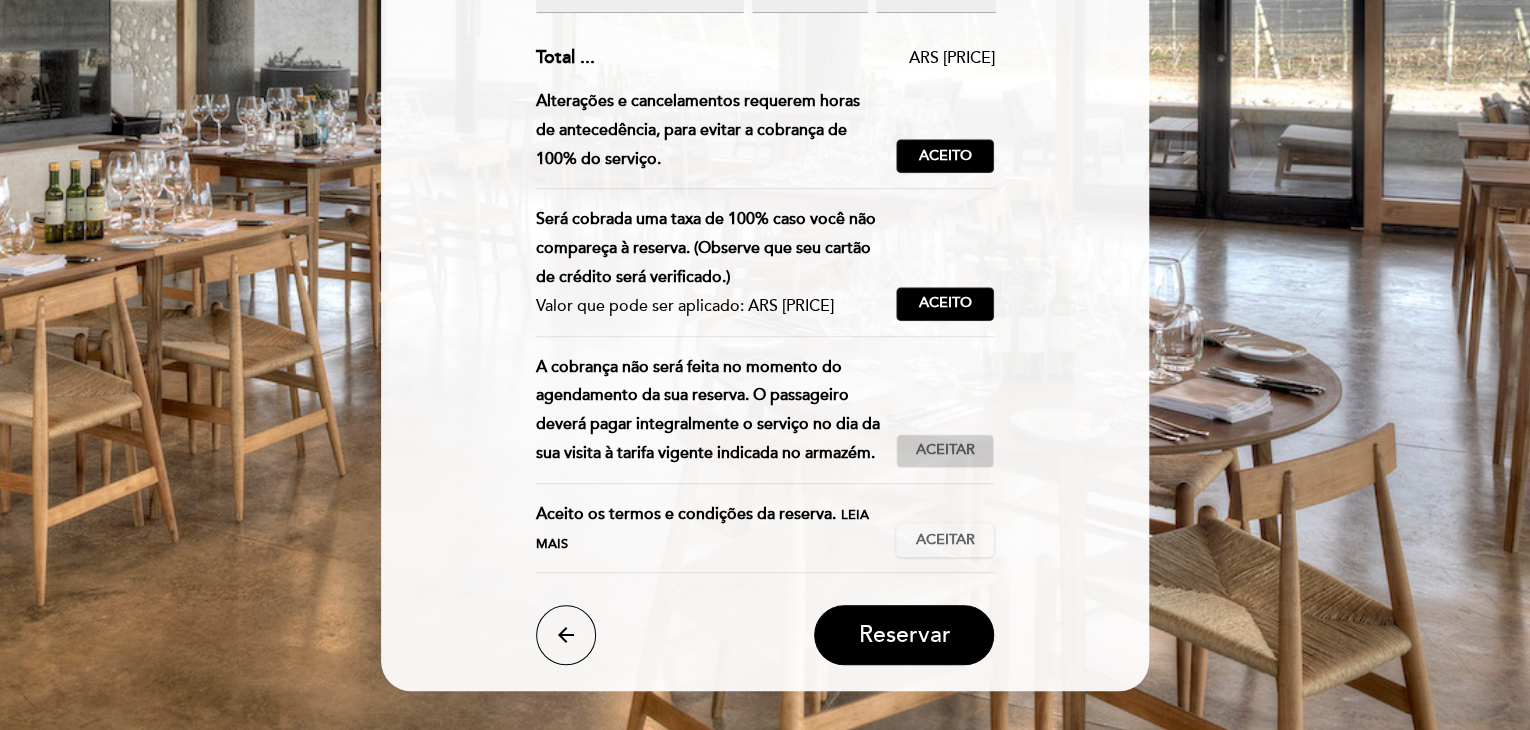 click on "Aceitar
Aceito" at bounding box center [945, 451] 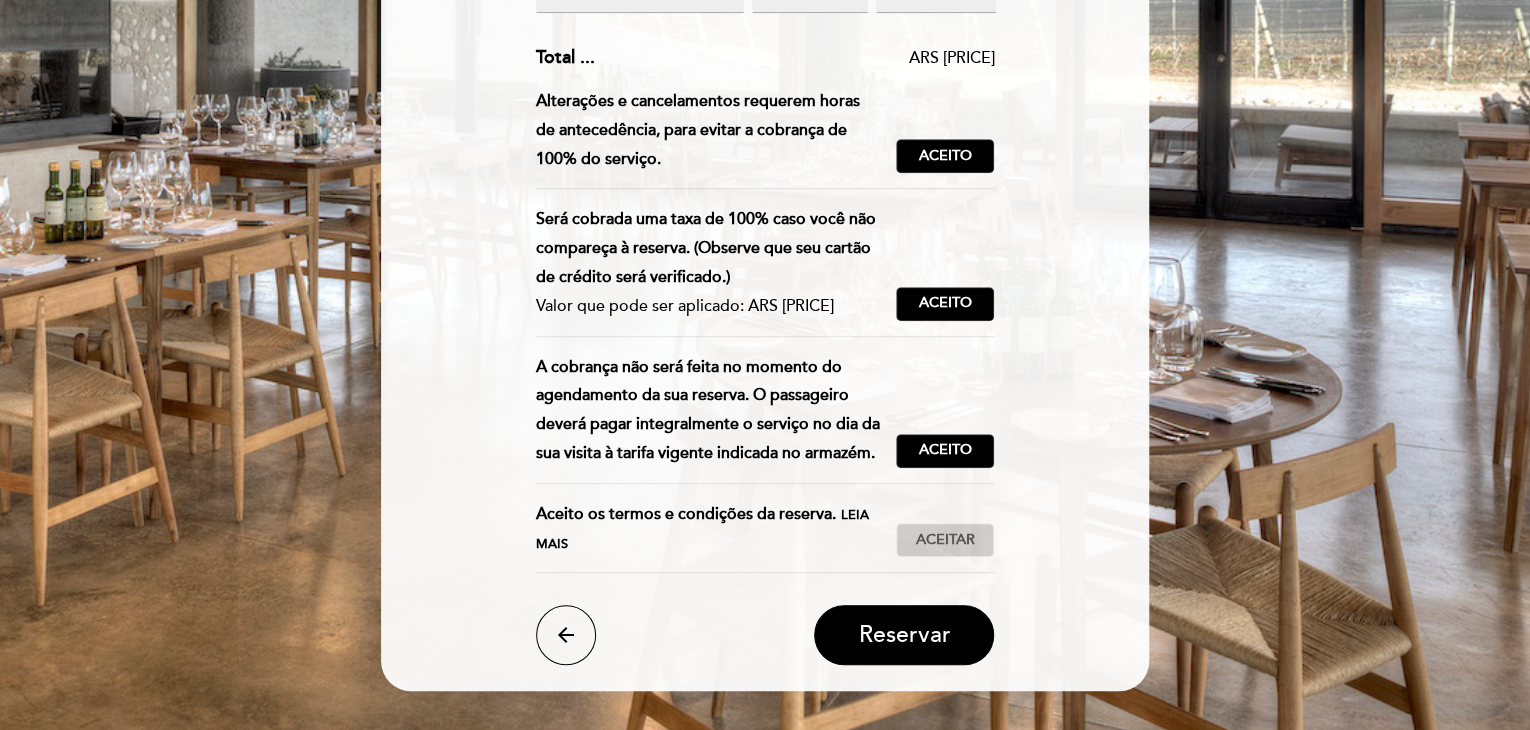 click on "Aceitar
Aceito" at bounding box center (945, 540) 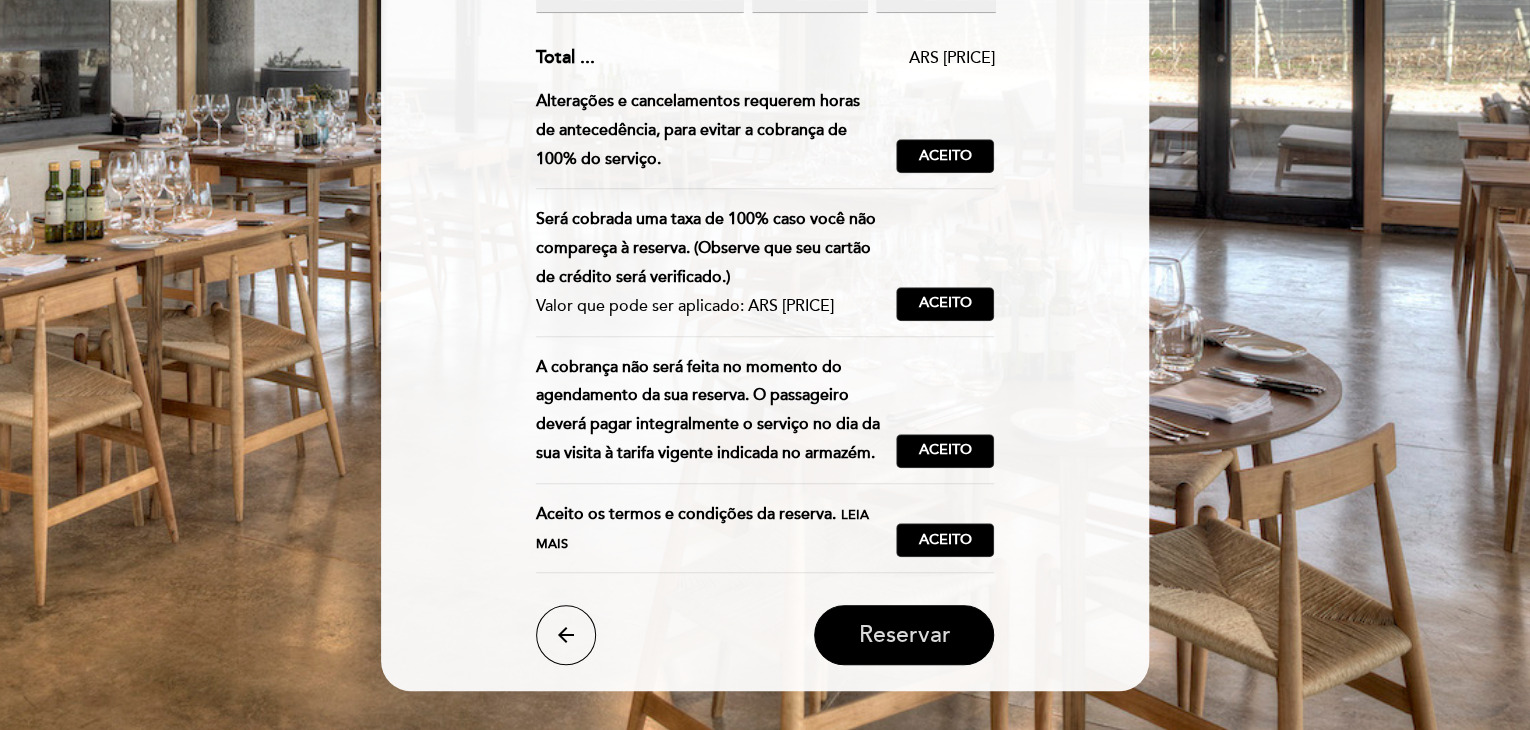 click on "Reservar" at bounding box center [904, 636] 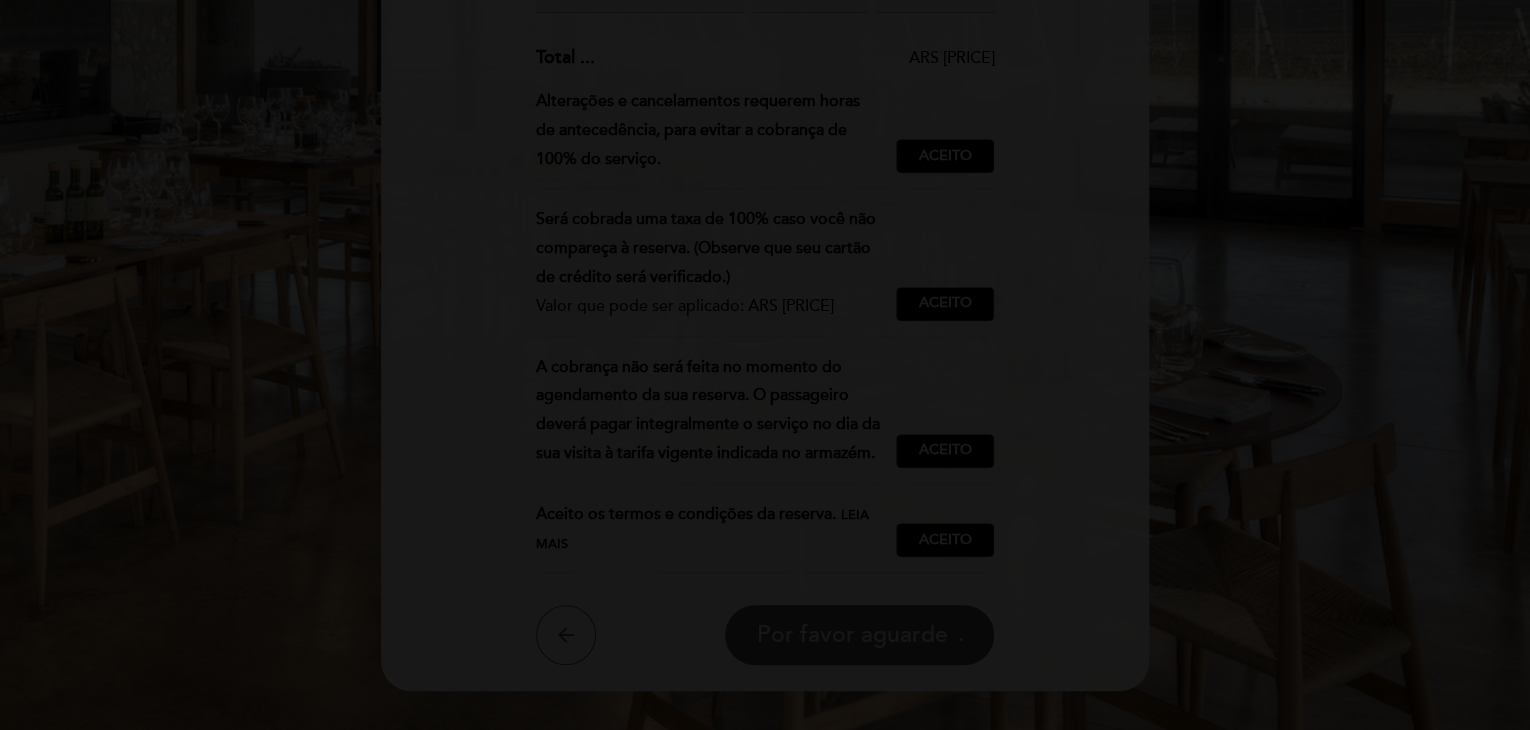 scroll, scrollTop: 0, scrollLeft: 0, axis: both 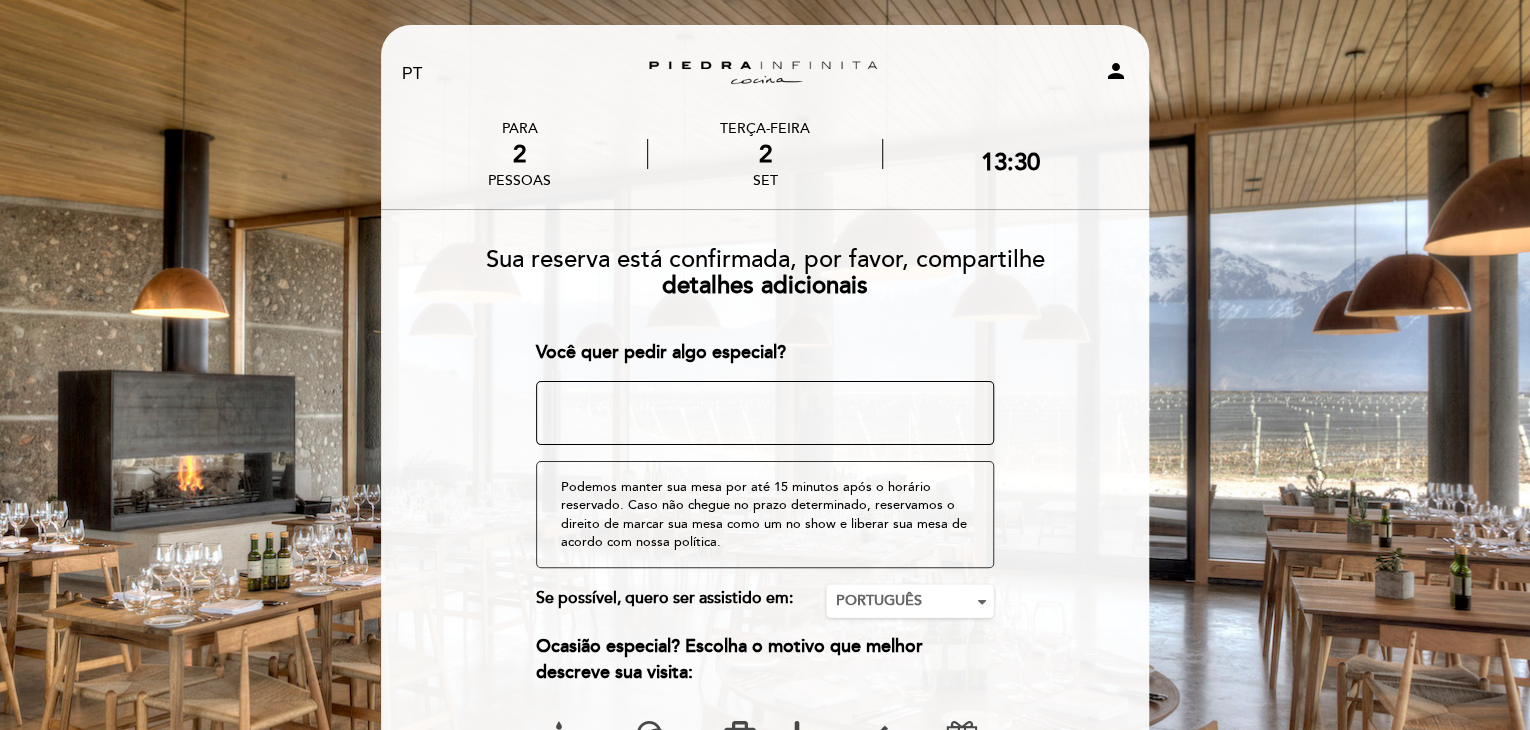 click at bounding box center [765, 413] 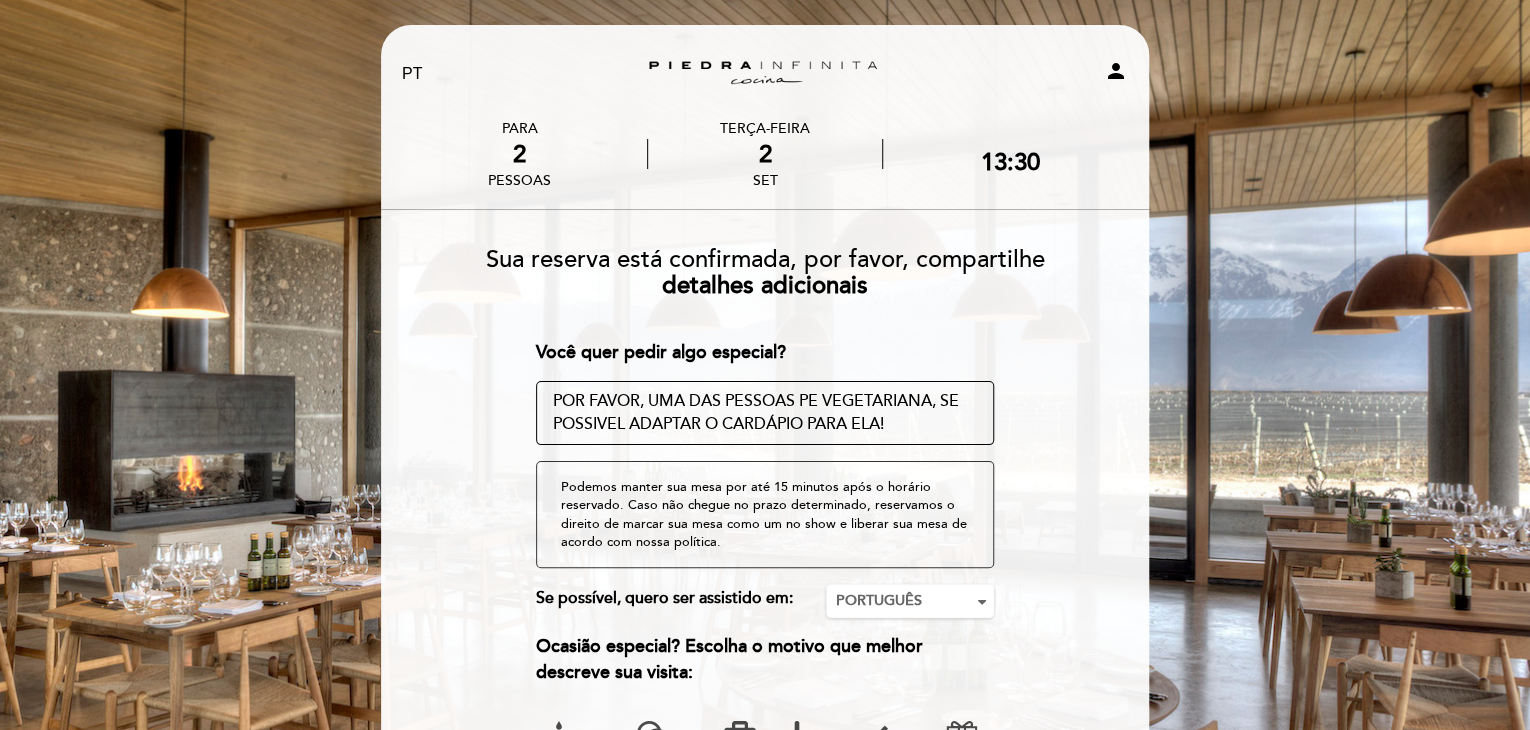 scroll, scrollTop: 32, scrollLeft: 0, axis: vertical 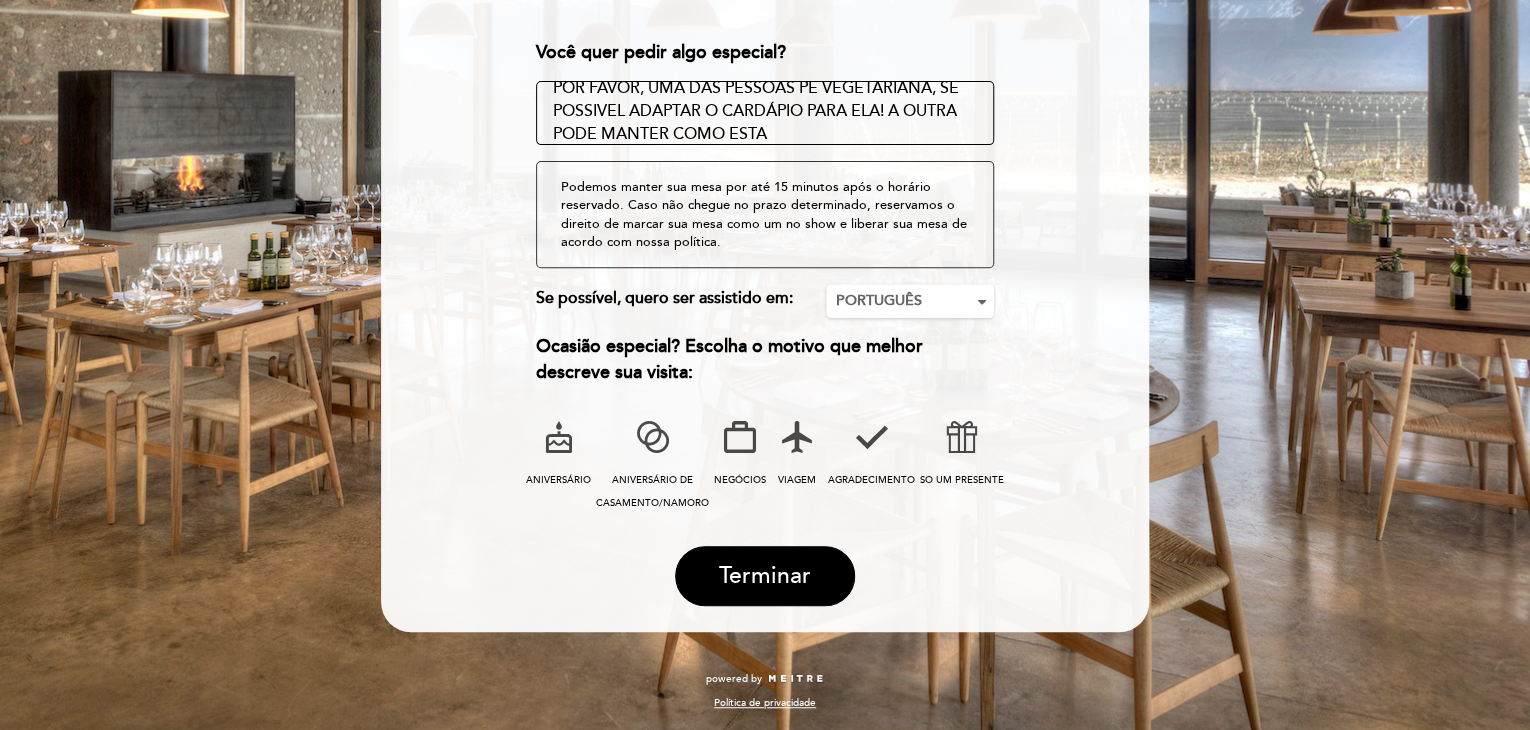 type on "POR FAVOR, UMA DAS PESSOAS PE VEGETARIANA, SE POSSIVEL ADAPTAR O CARDÁPIO PARA ELA! A OUTRA PODE MANTER COMO ESTA" 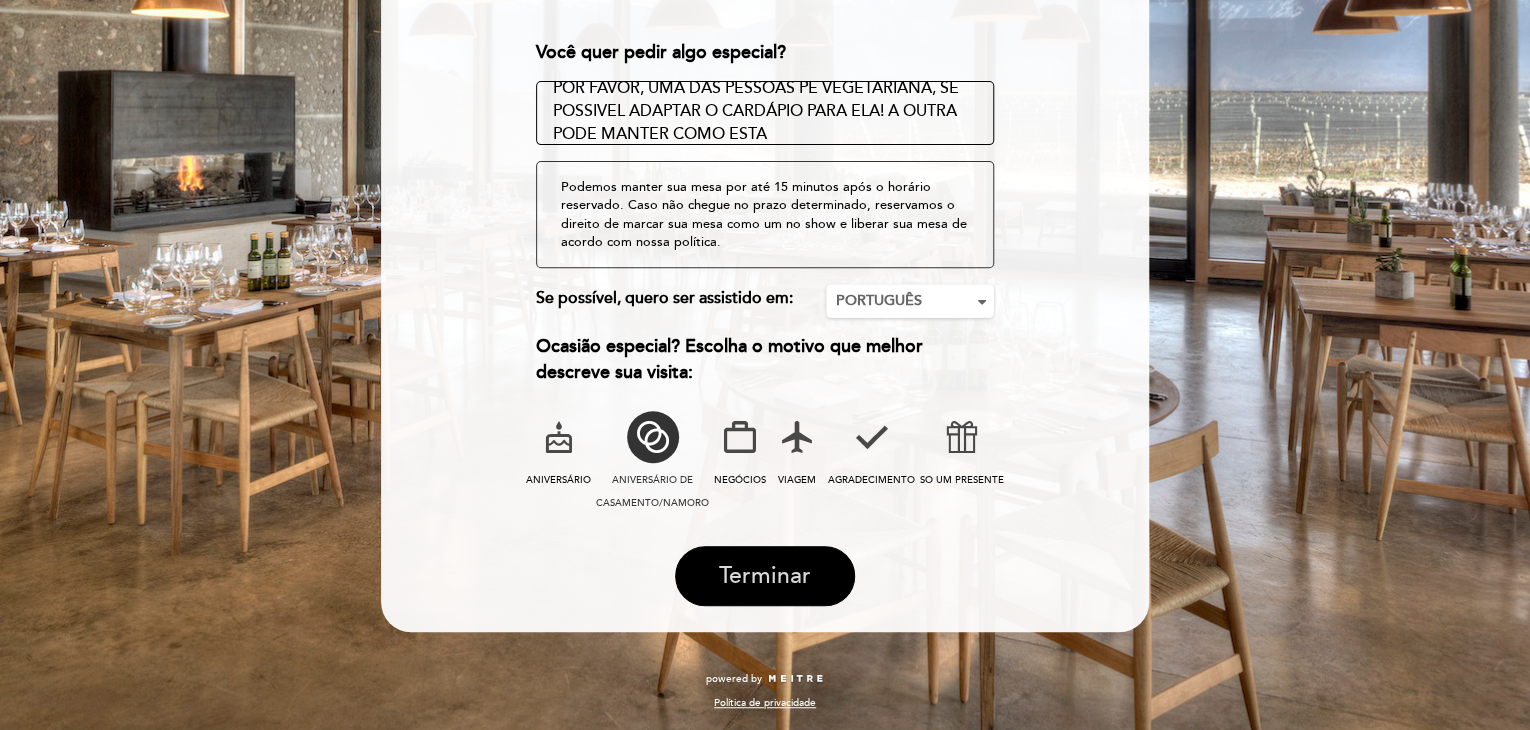 click on "Terminar" at bounding box center [765, 576] 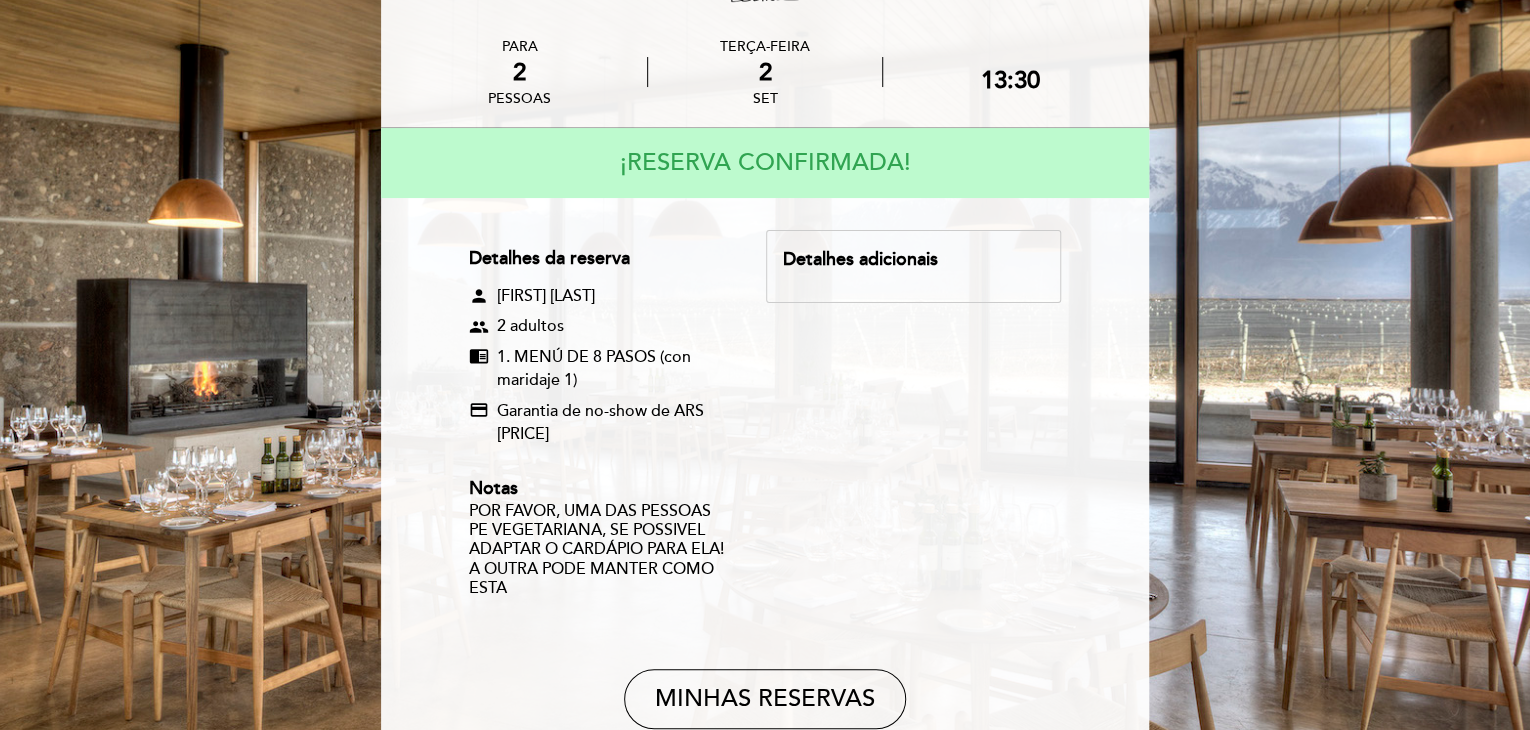 scroll, scrollTop: 84, scrollLeft: 0, axis: vertical 